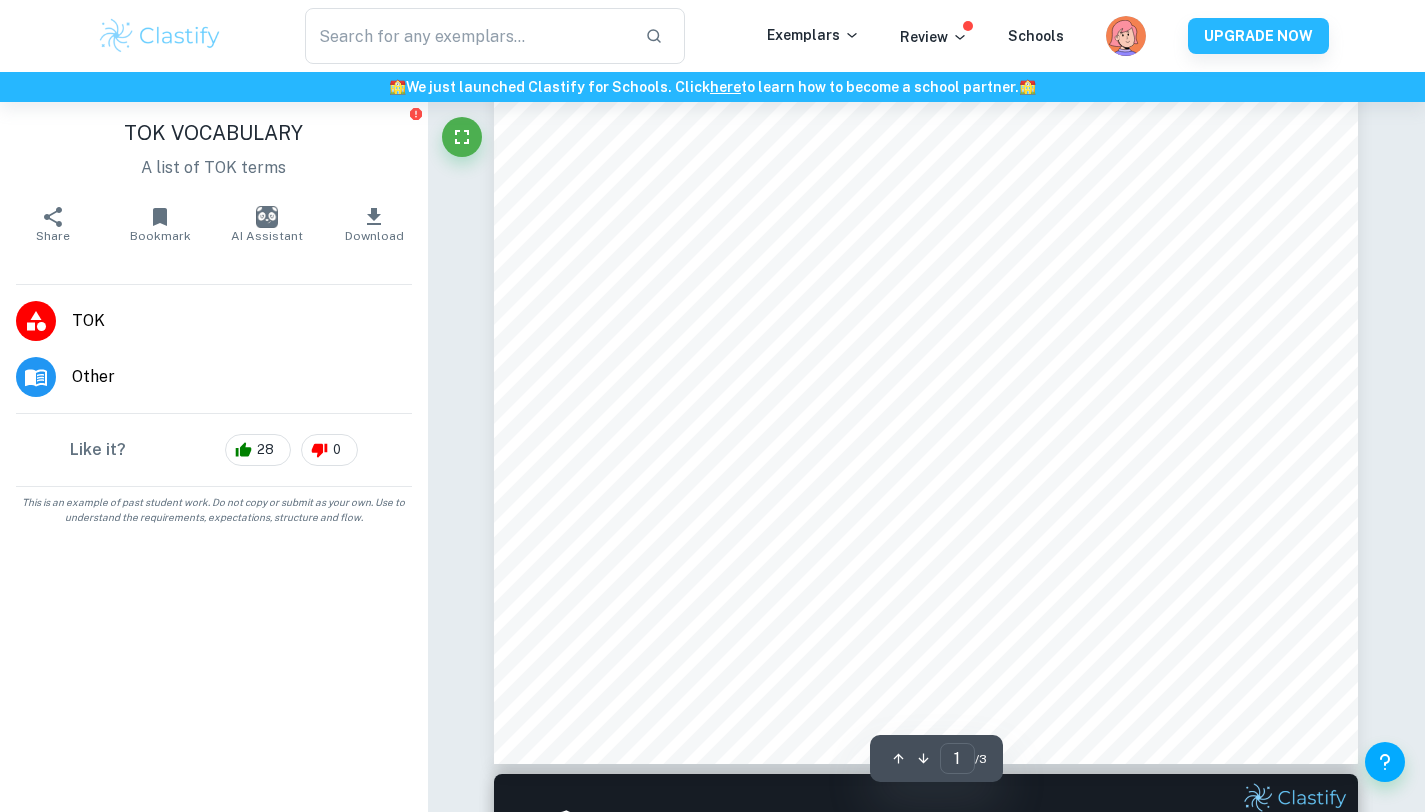 scroll, scrollTop: 480, scrollLeft: 0, axis: vertical 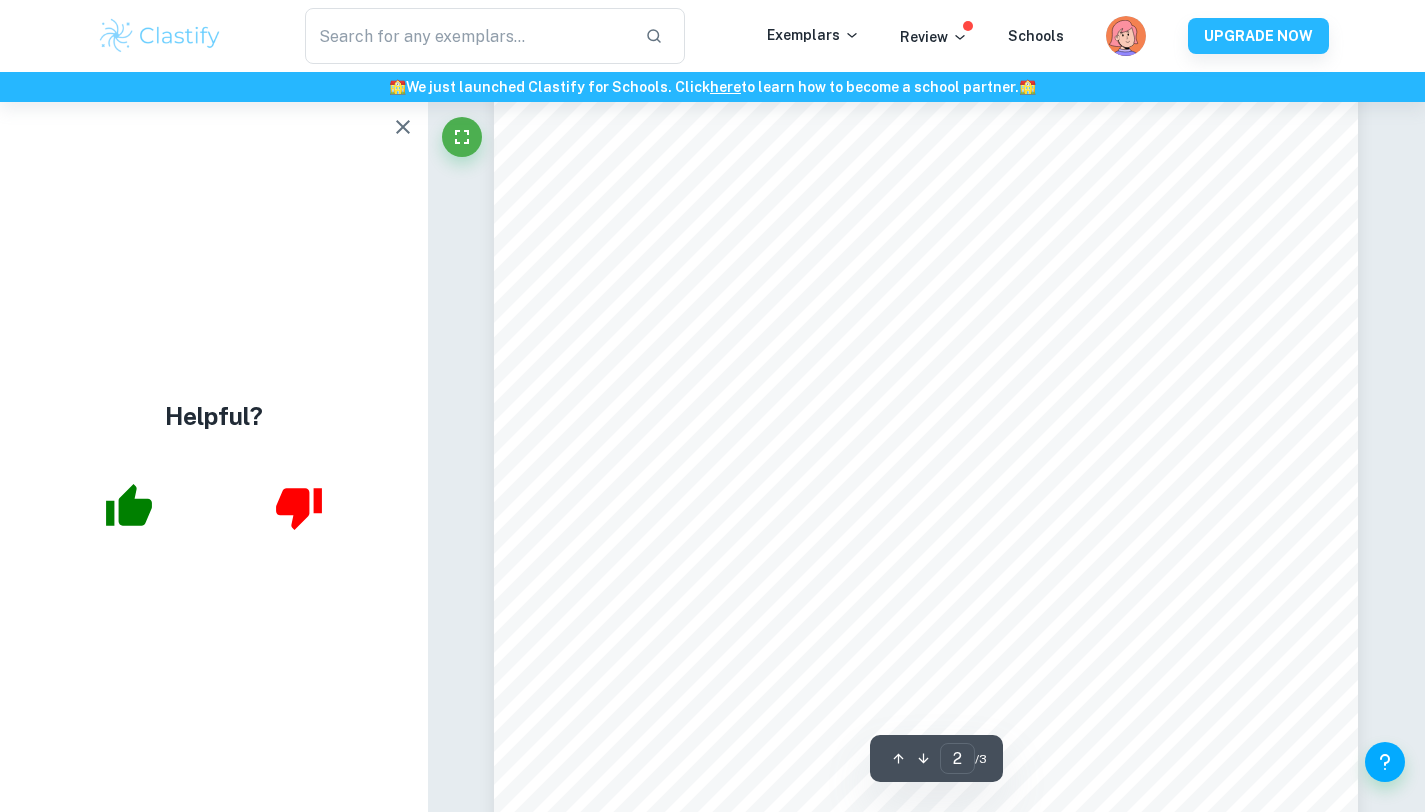 drag, startPoint x: 1439, startPoint y: 214, endPoint x: 1405, endPoint y: 441, distance: 229.53214 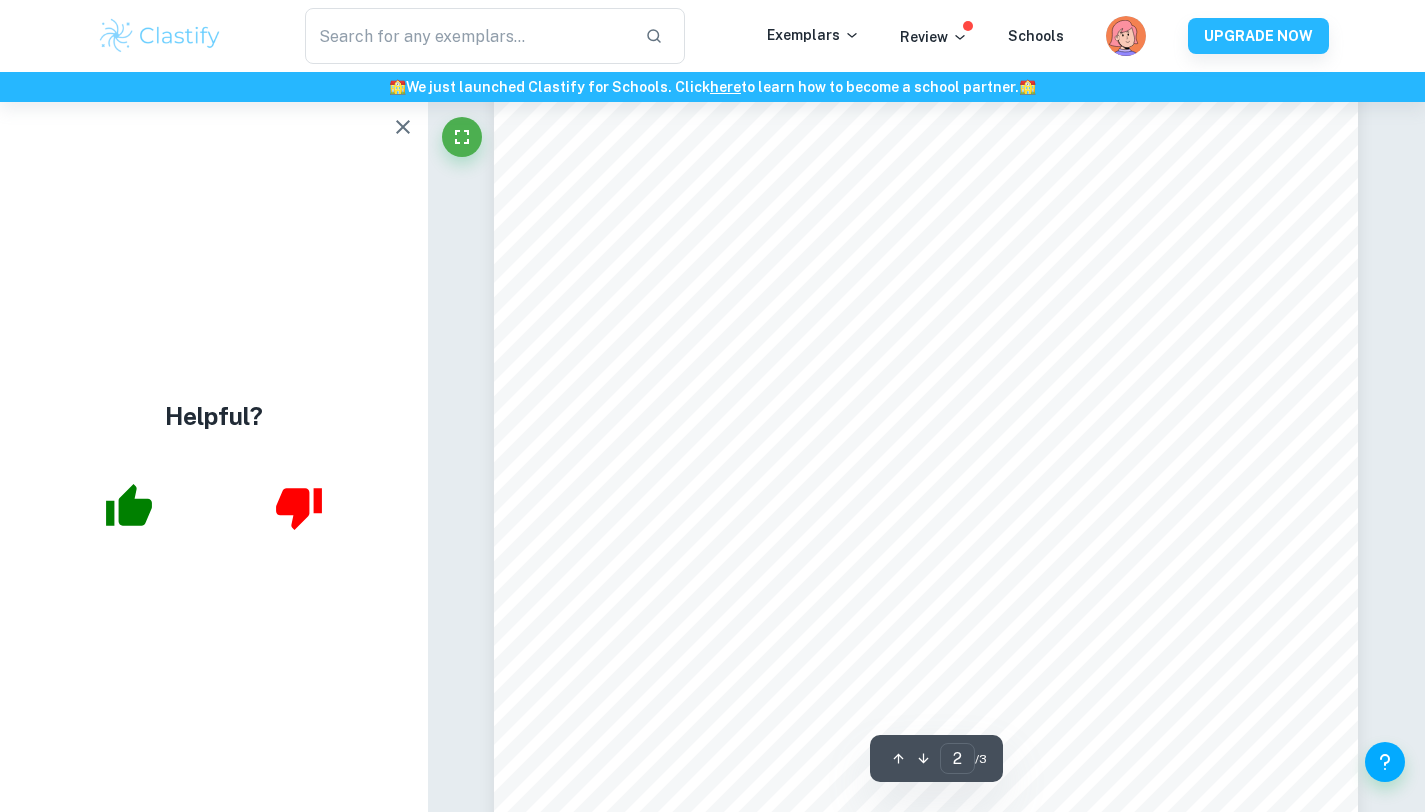 scroll, scrollTop: 1656, scrollLeft: 0, axis: vertical 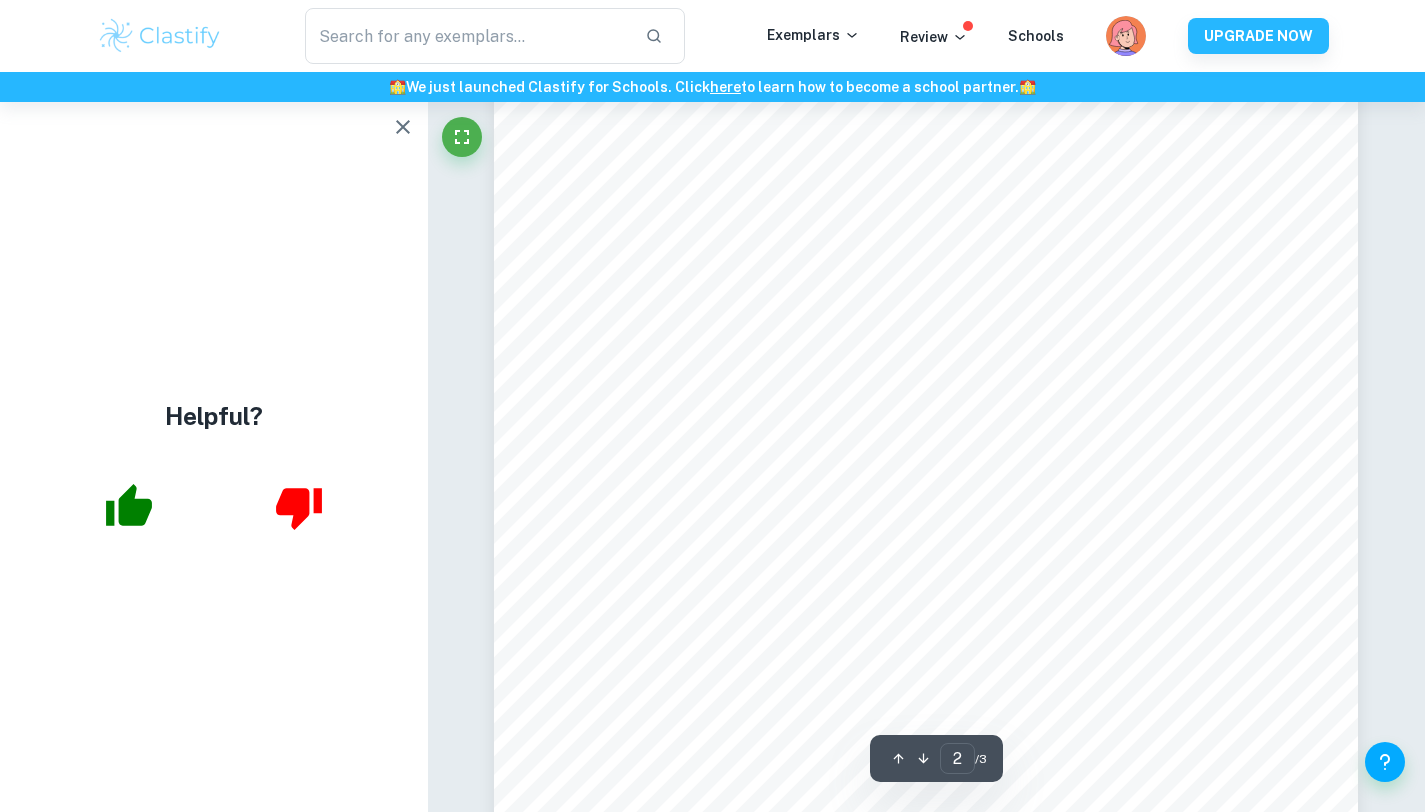 drag, startPoint x: 1439, startPoint y: 541, endPoint x: 1431, endPoint y: 321, distance: 220.1454 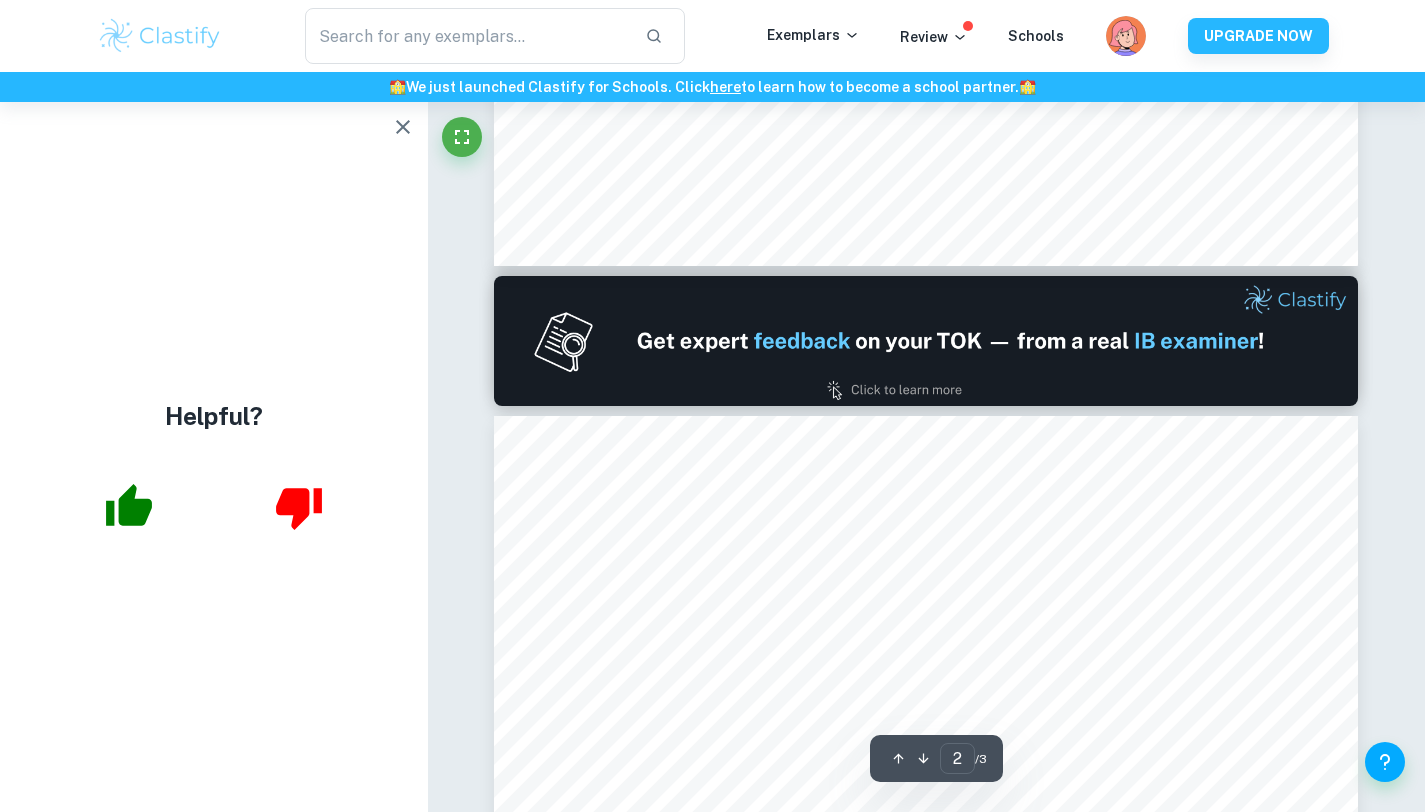 type on "1" 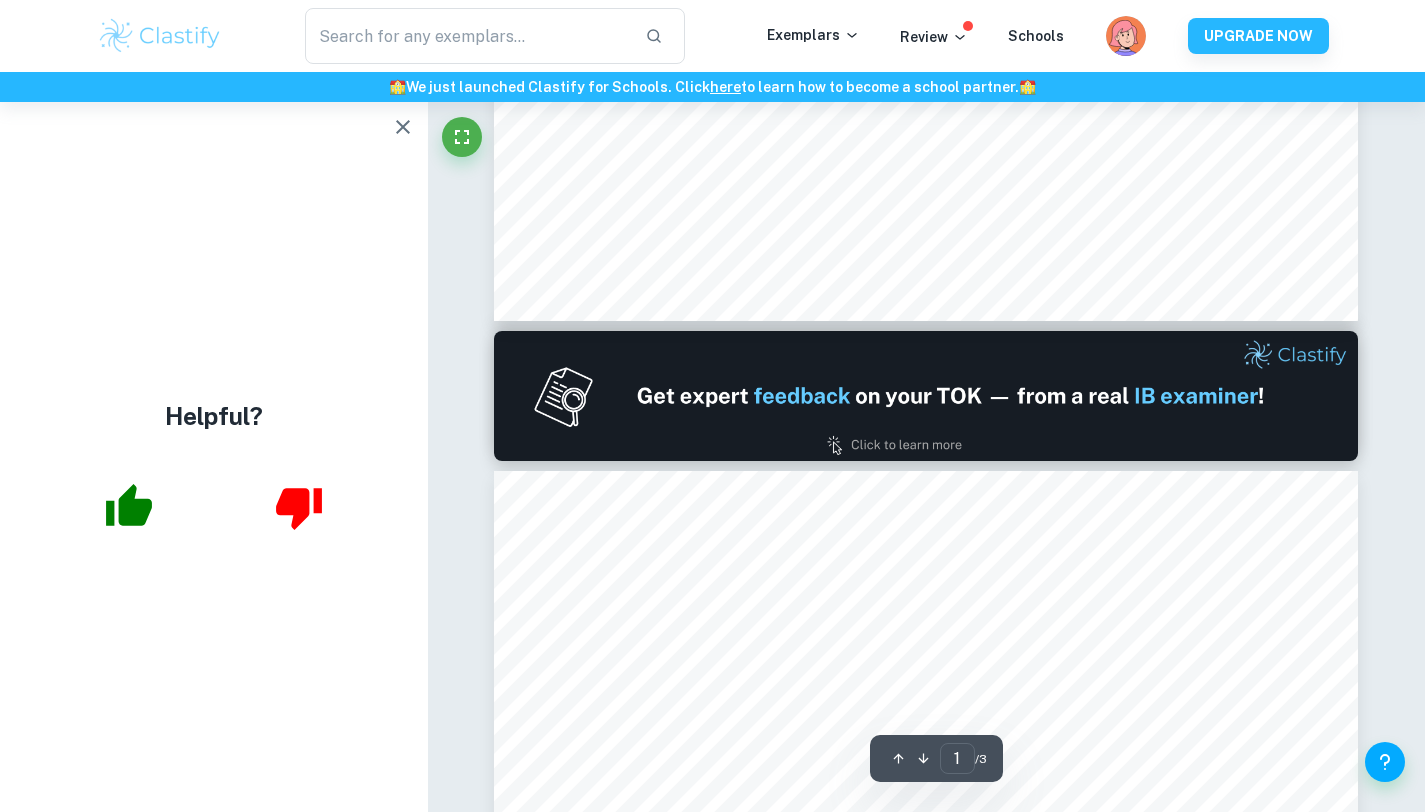 scroll, scrollTop: 917, scrollLeft: 0, axis: vertical 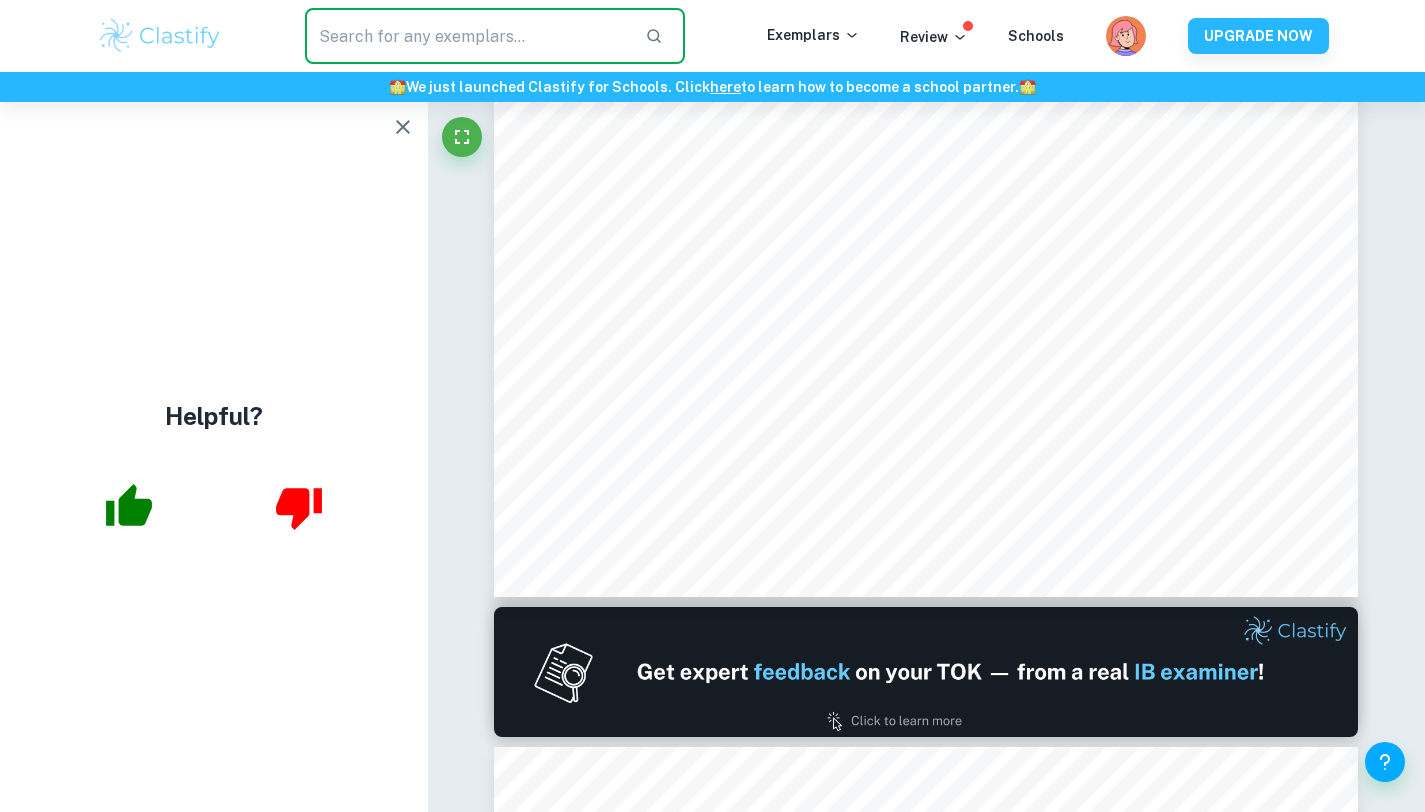 click at bounding box center (467, 36) 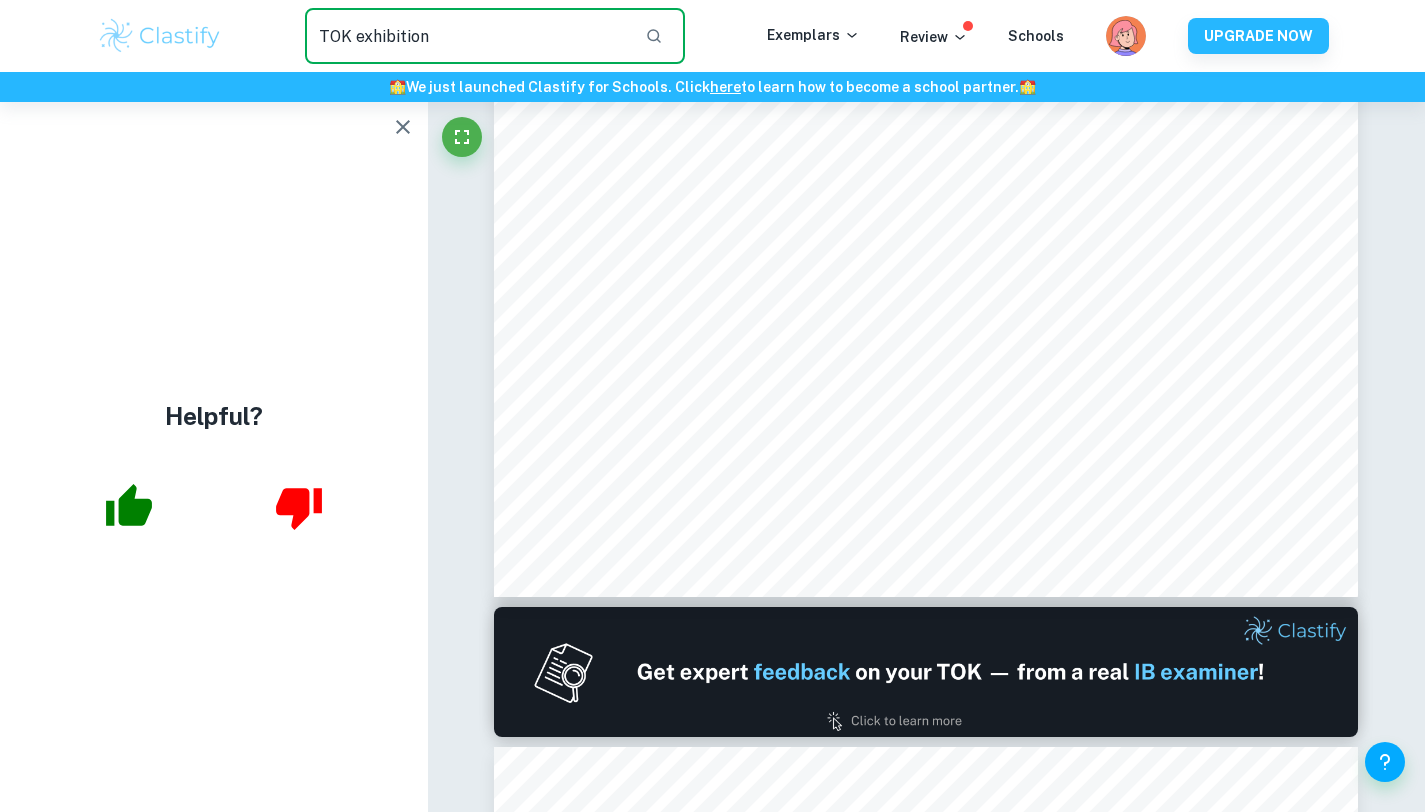 type on "TOK exhibition" 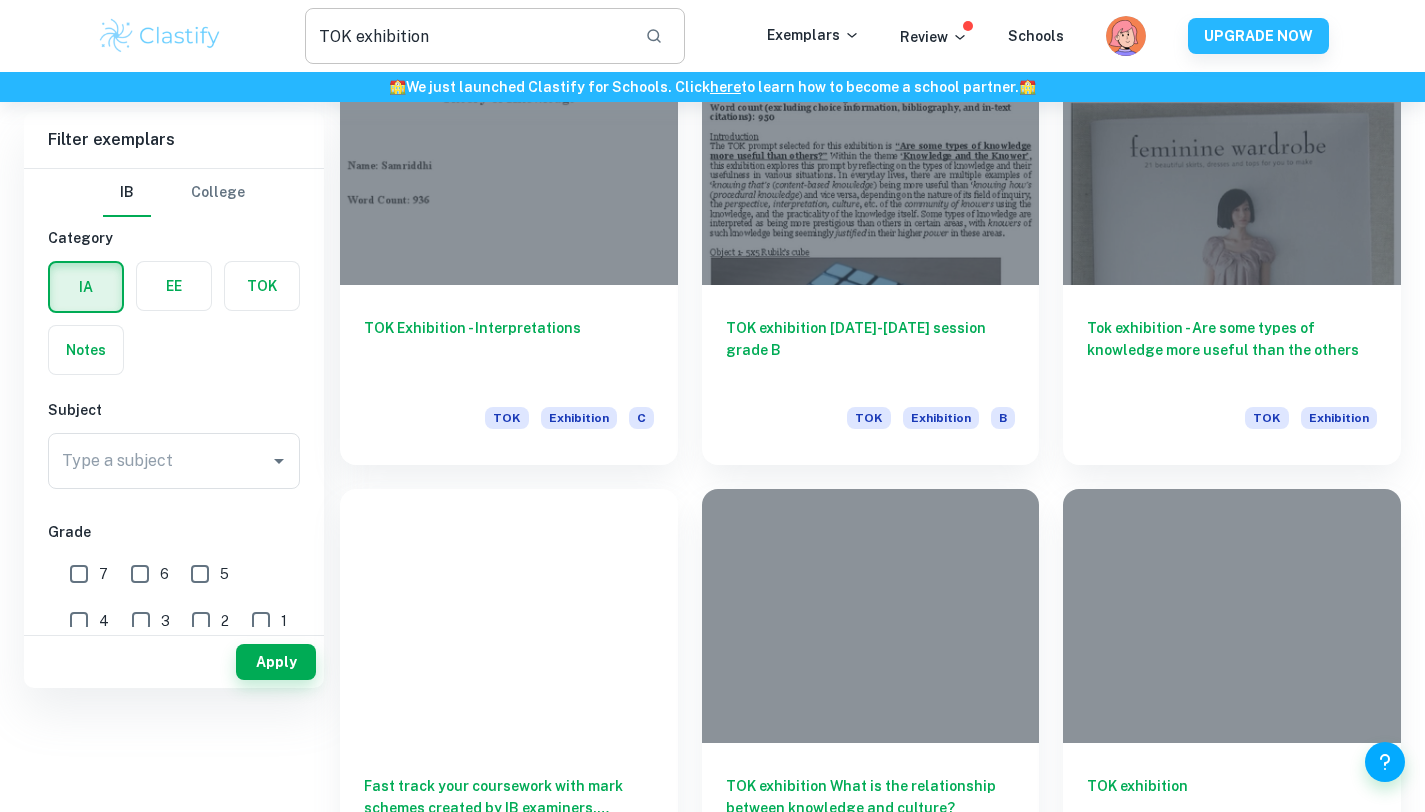 scroll, scrollTop: 0, scrollLeft: 0, axis: both 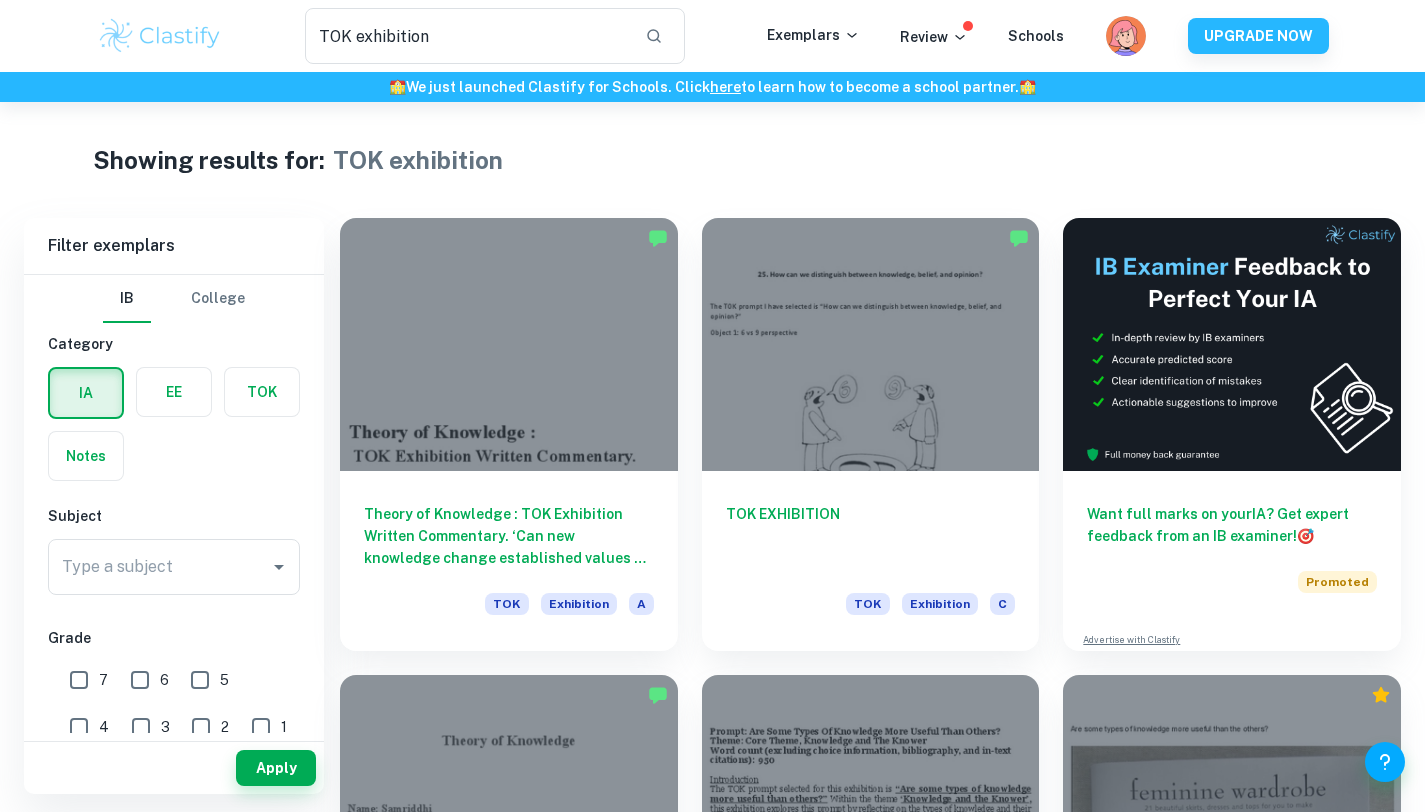 click at bounding box center (262, 392) 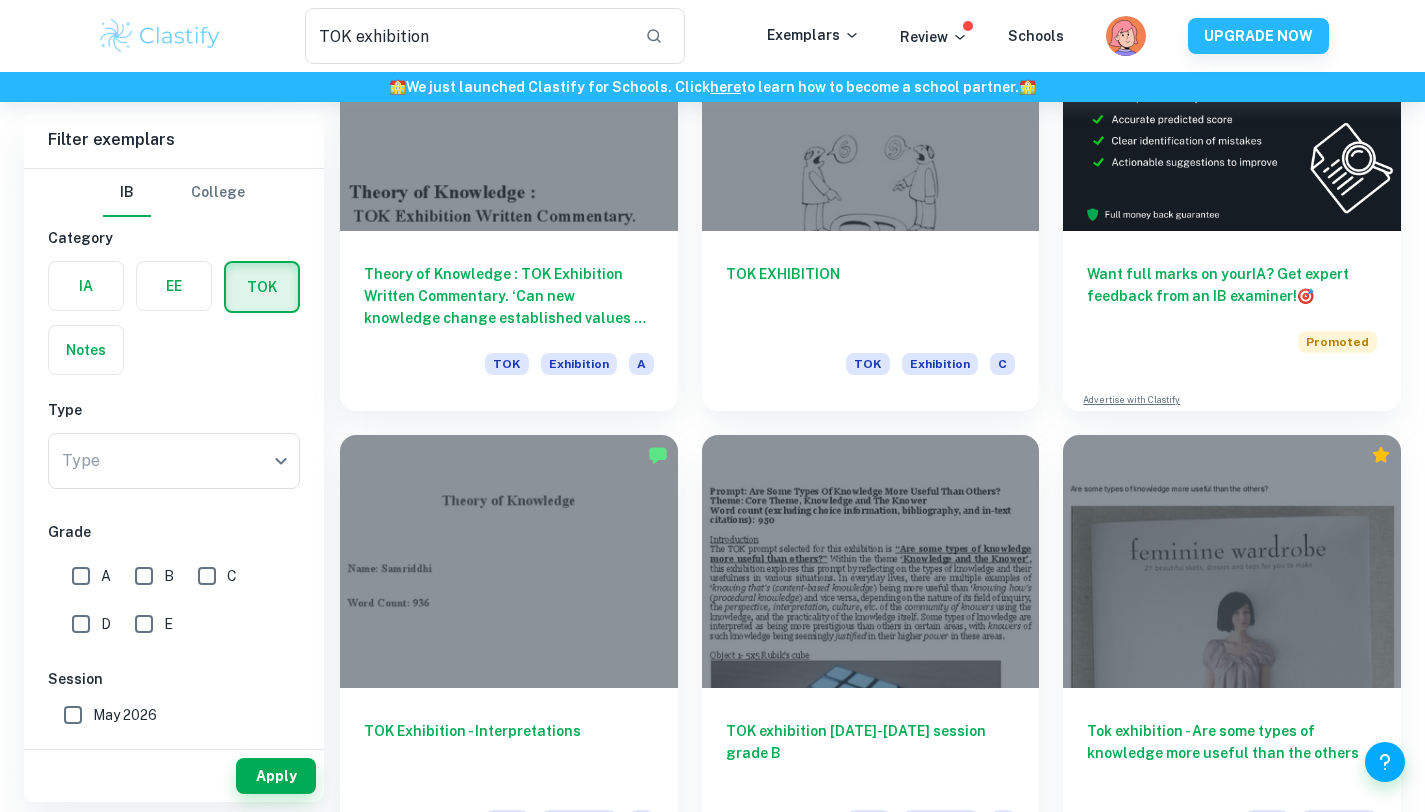 scroll, scrollTop: 201, scrollLeft: 0, axis: vertical 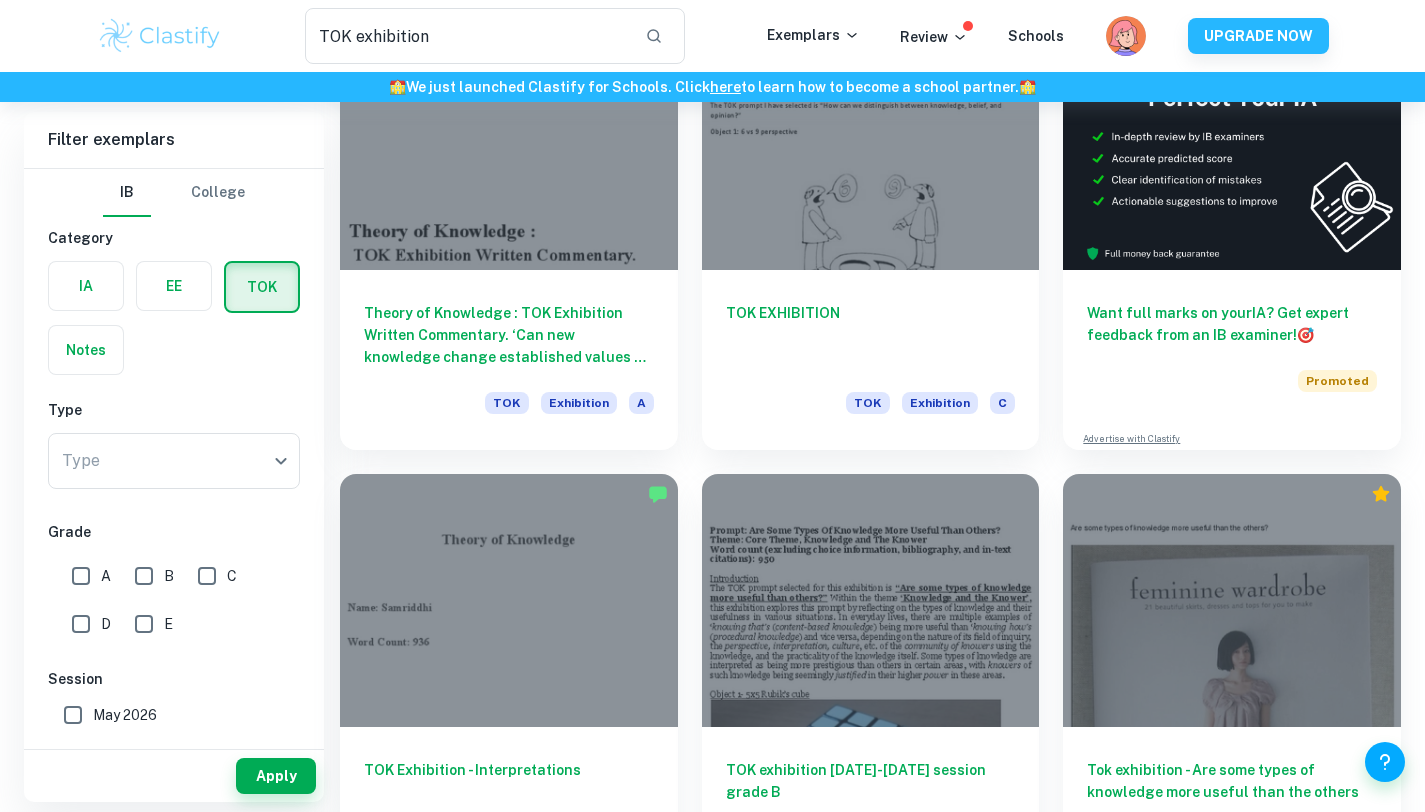 drag, startPoint x: 1422, startPoint y: 196, endPoint x: 1425, endPoint y: 226, distance: 30.149628 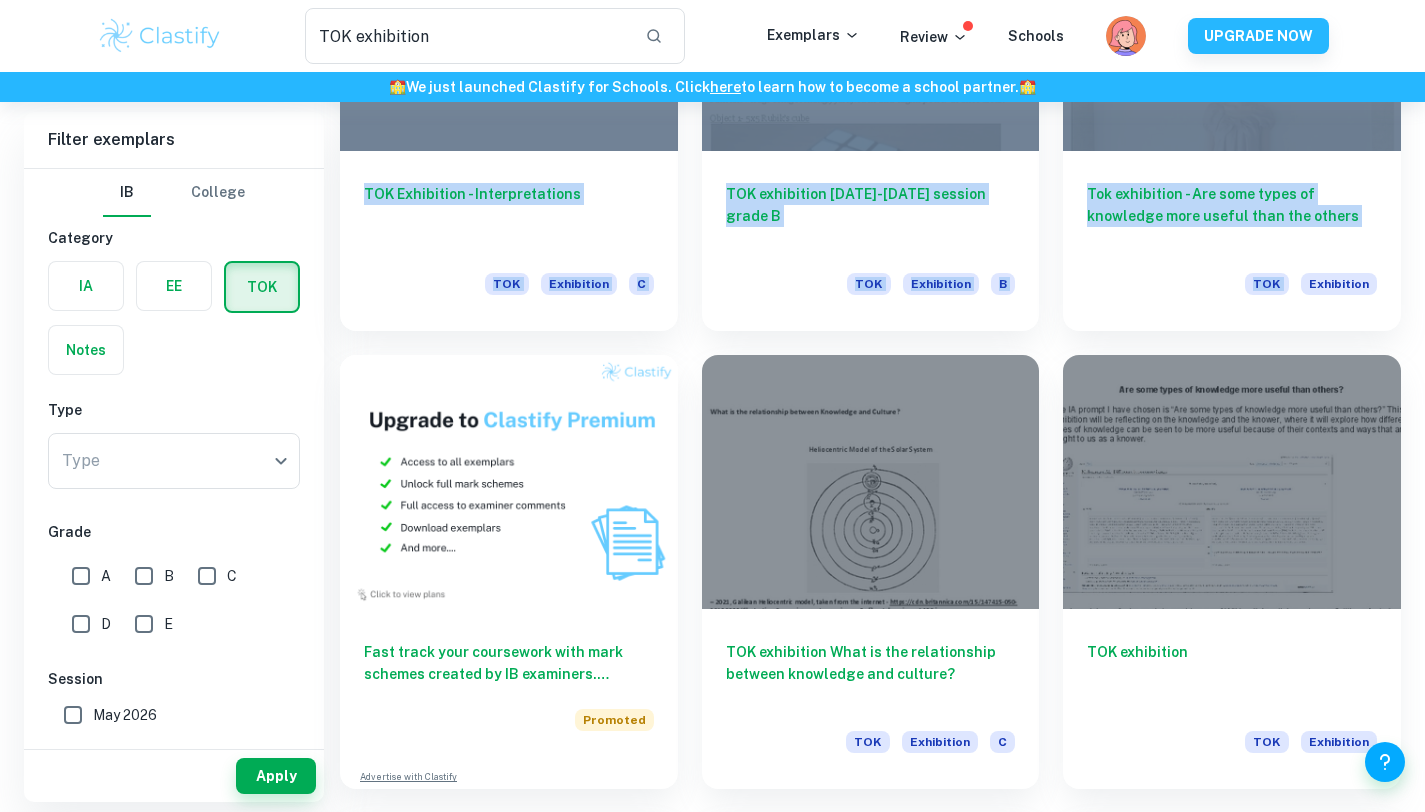 scroll, scrollTop: 784, scrollLeft: 0, axis: vertical 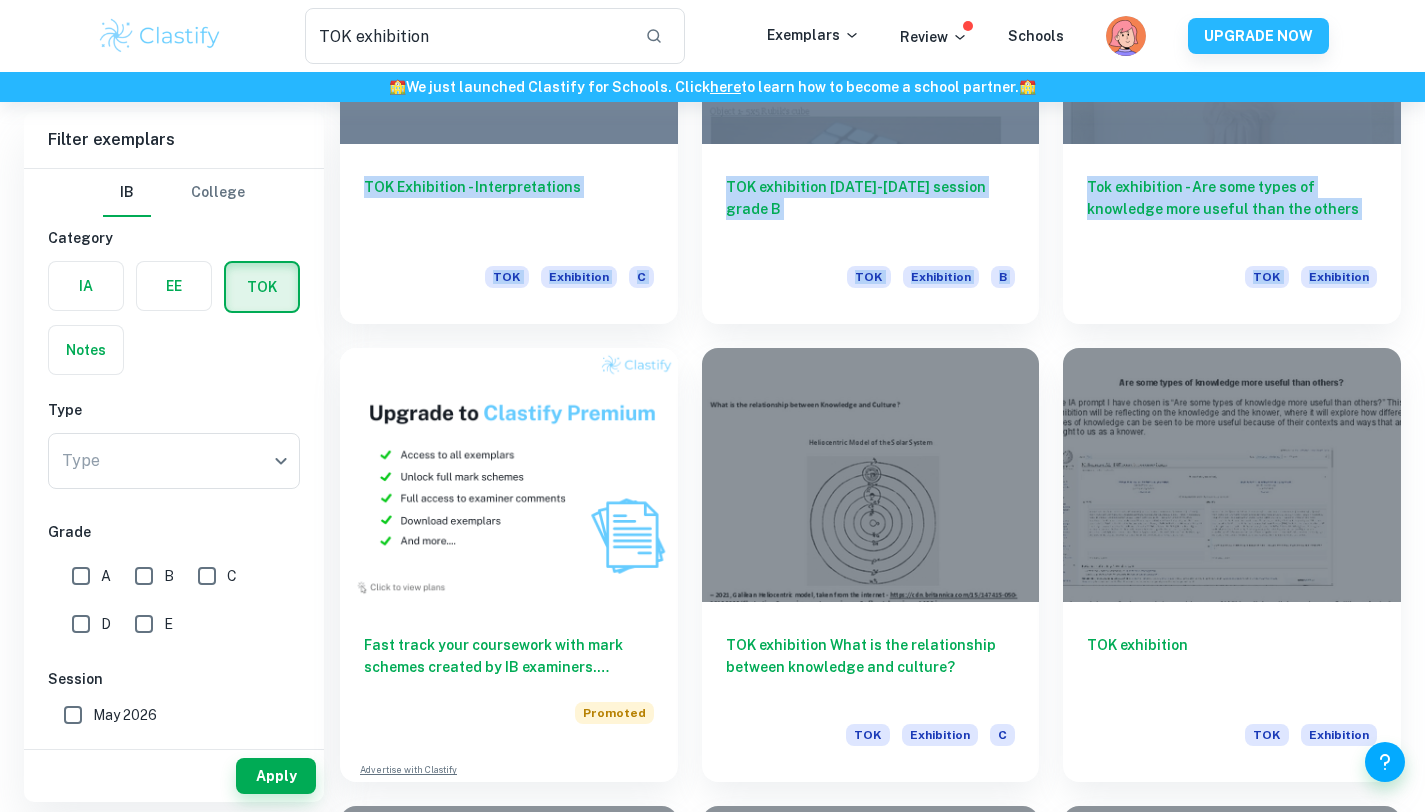 drag, startPoint x: 1439, startPoint y: 159, endPoint x: 1435, endPoint y: 280, distance: 121.0661 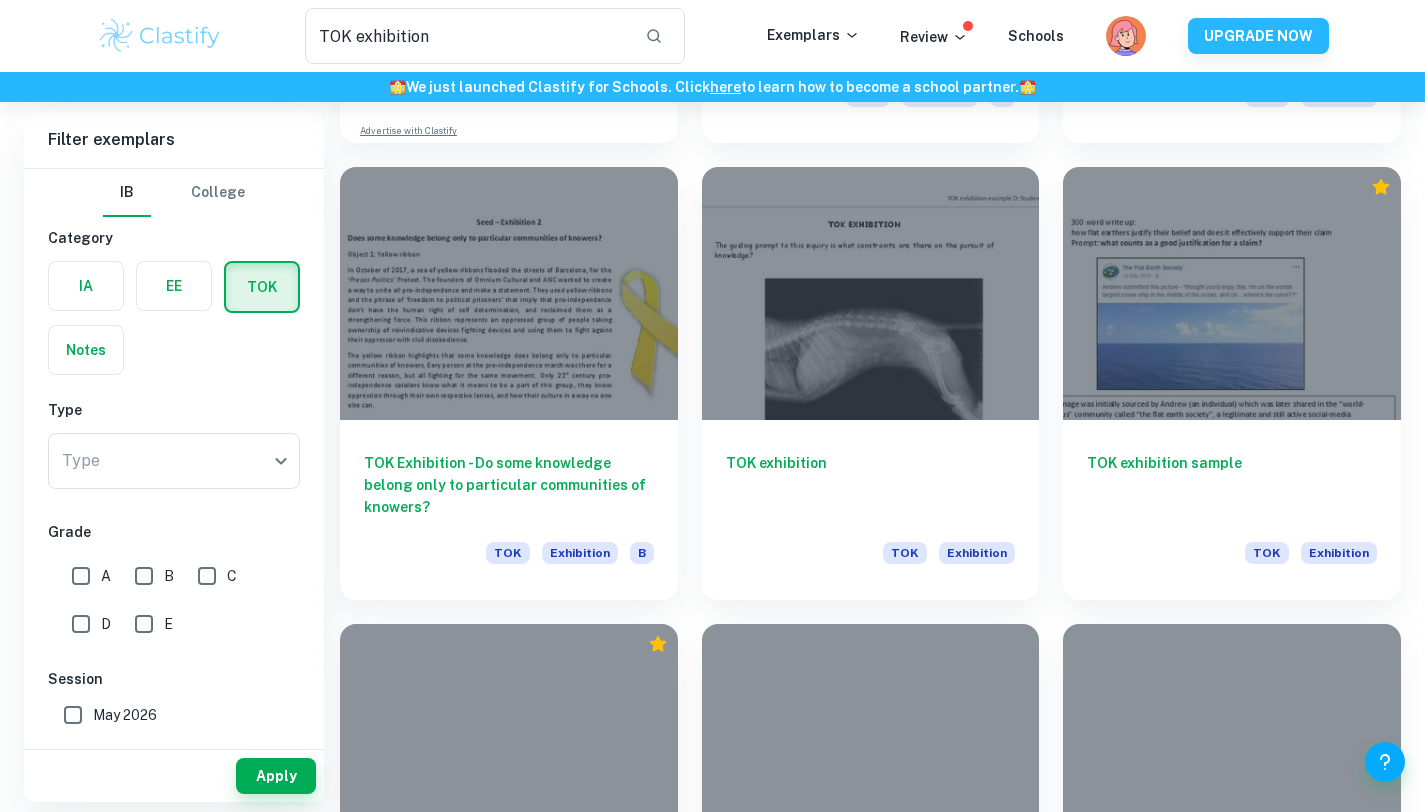 scroll, scrollTop: 1612, scrollLeft: 0, axis: vertical 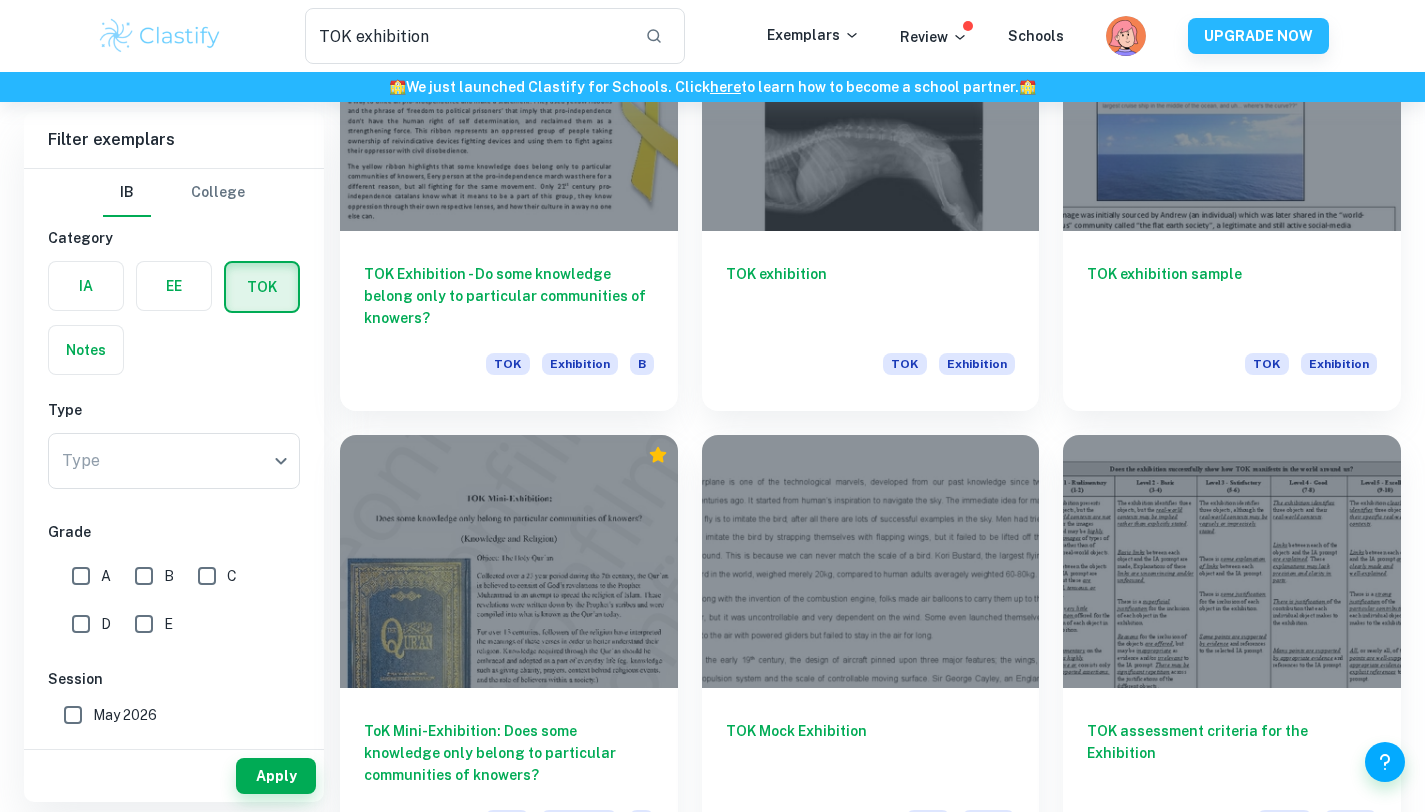 click on "Showing results for: TOK exhibition  Filter Filter exemplars IB College Category IA EE TOK Notes Subject Type a subject Type a subject Grade 7 6 5 4 3 2 1 A B C D E Level HL SL Session [DATE] [DATE] [DATE] [DATE] [DATE] [DATE] [DATE] [DATE] [DATE] [DATE] Other   Apply Filter exemplars IB College Category IA EE TOK Notes Type Type ​ Type Grade A B C D E Session [DATE] [DATE] [DATE] [DATE] [DATE] [DATE] [DATE] [DATE] [DATE] [DATE] Other   Apply   Theory of Knowledge :  TOK Exhibition Written Commentary. ‘Can new knowledge change established values or beliefs  TOK Exhibition A TOK EXHIBITION  TOK Exhibition C Want full marks on your  IA ? Get expert feedback from an IB examiner!  🎯 Promoted Advertise with Clastify TOK Exhibition - Interpretations TOK Exhibition C TOK exhibition [DATE]-[DATE] session grade B TOK Exhibition B Tok exhibition - Are some types of knowledge more useful than the others  TOK Exhibition 🚀 Promoted   TOK" at bounding box center [712, 405] 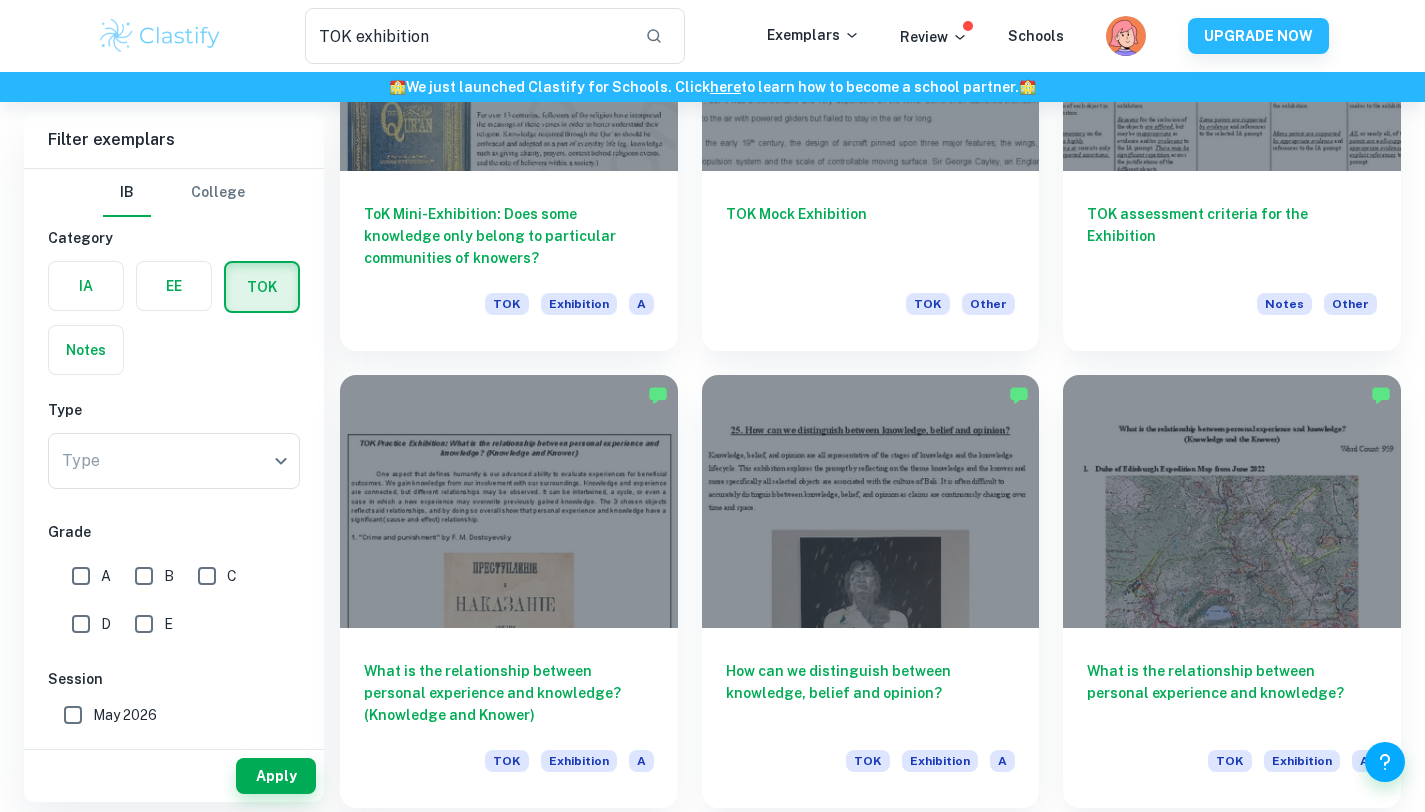 scroll, scrollTop: 2131, scrollLeft: 0, axis: vertical 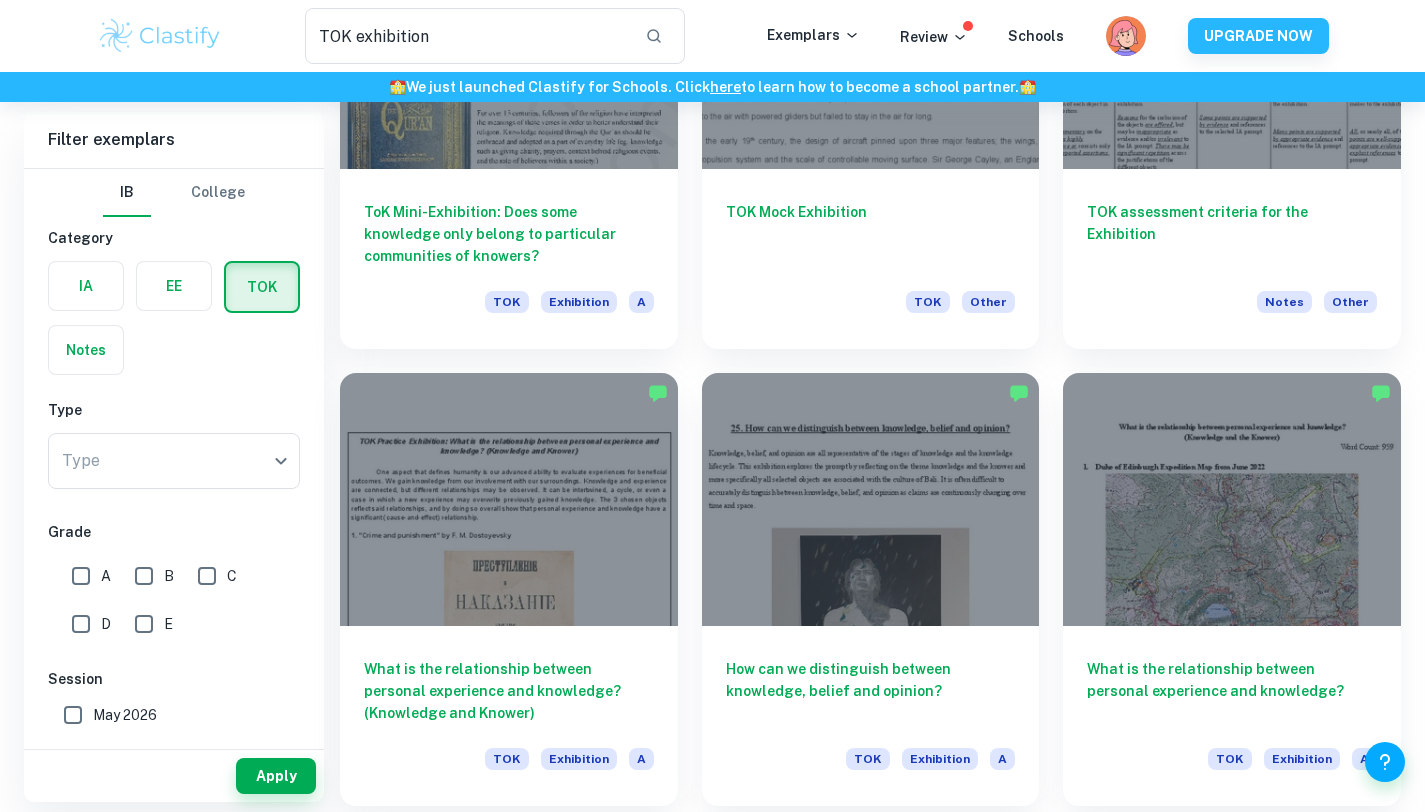 drag, startPoint x: 1439, startPoint y: 373, endPoint x: 1439, endPoint y: 481, distance: 108 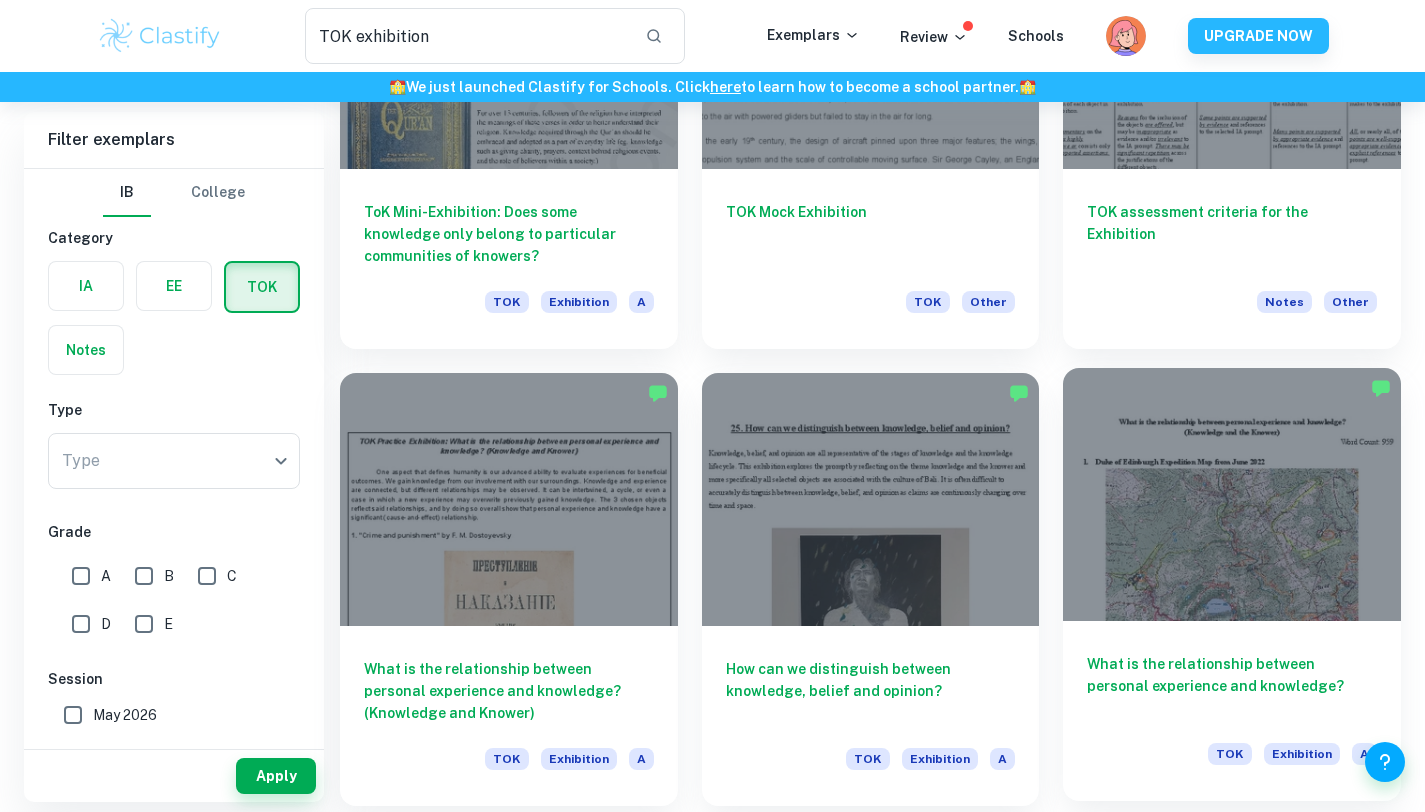 click at bounding box center [1232, 494] 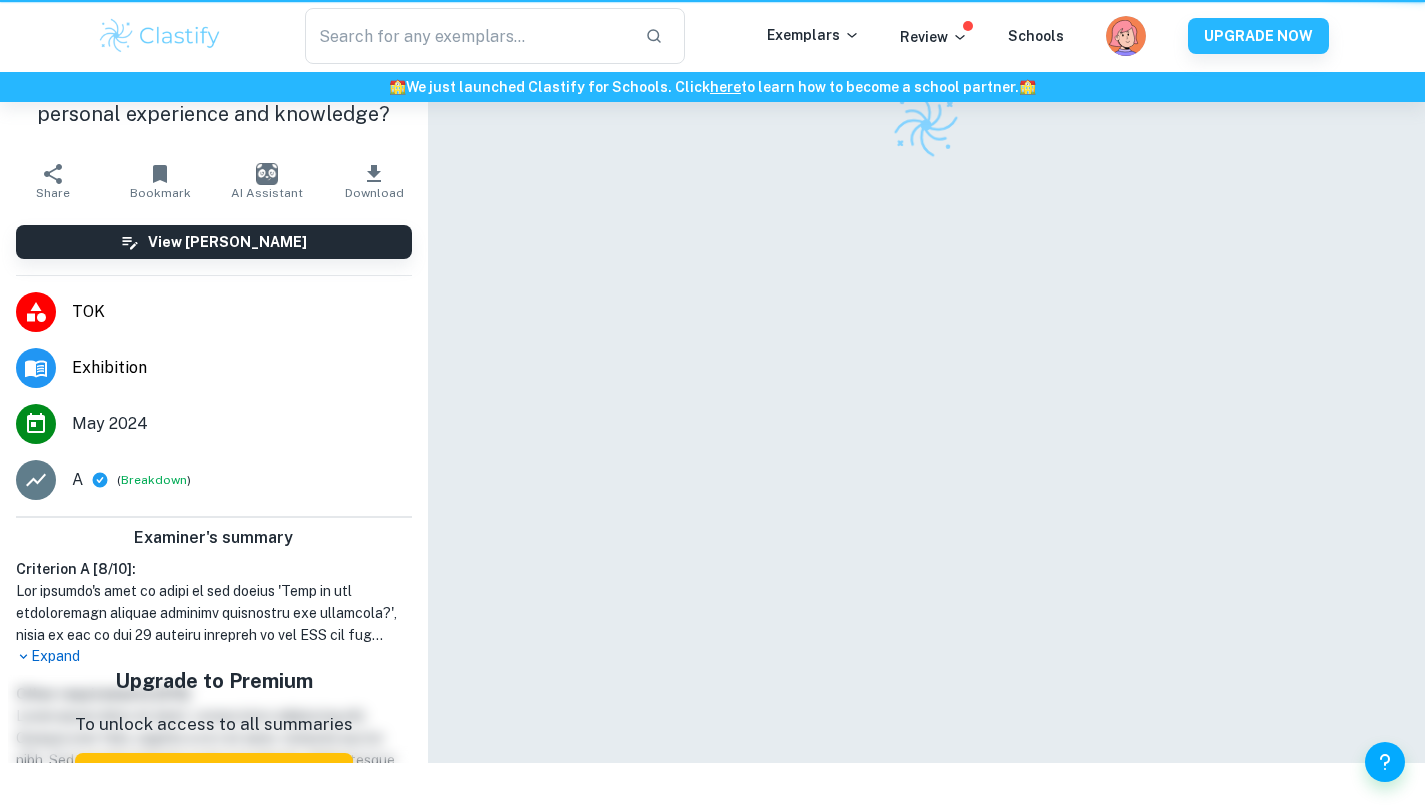 scroll, scrollTop: 0, scrollLeft: 0, axis: both 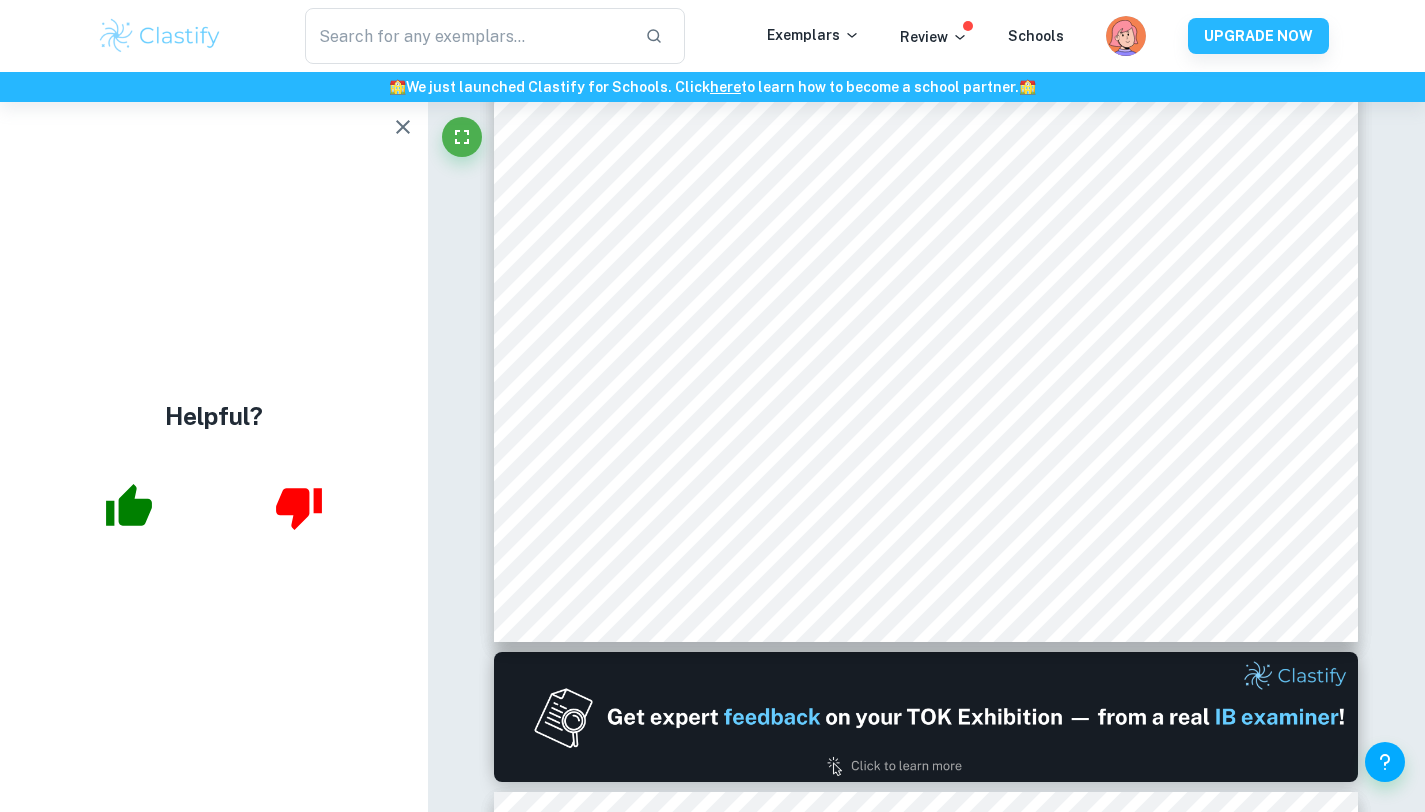 click on "Incorrect Criterion A :   The Exhibition consists of 3 objects presented alongside a commentary (max. 950 words) Comment:  Even though the Exhibition consists of 3 objects (the Duke of Edinburgh Expedition Map, the UNESCO Chair Placard and the COVID-19 Mask), the submission exceeds the word limit of 950 words by about 10 words. This could have been potentially problematic, as the examiner may not read beyond the limit established by the IBO. As such, the student would have been advised to remove any excessive information, such as overly wordy and/or repetitive sentences to reduce the word count. Correct Criterion A :   The Exhibition clearly identifies 3 objects, all linked to the chosen prompt Comment: Correct Criterion A :   The Exhibition clearly identifies 3 objects, all linked to the chosen prompt Comment: Correct Criterion A :   The Exhibition clearly identifies 3 objects, all linked to the chosen prompt Comment: Correct Criterion A :   Comment: Unlock access to all  examiner Upgrade Now   Correct :" at bounding box center [927, 1845] 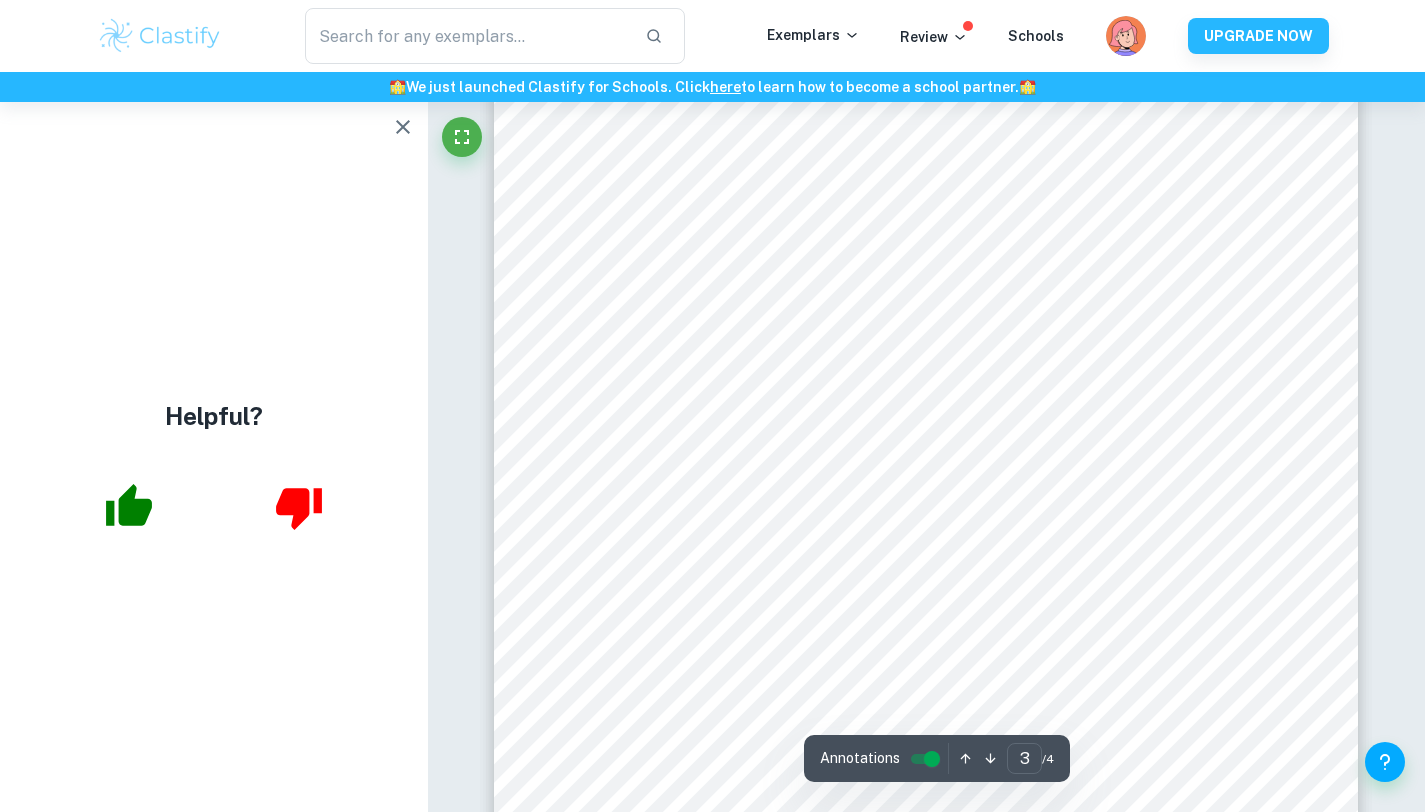 scroll, scrollTop: 2919, scrollLeft: 0, axis: vertical 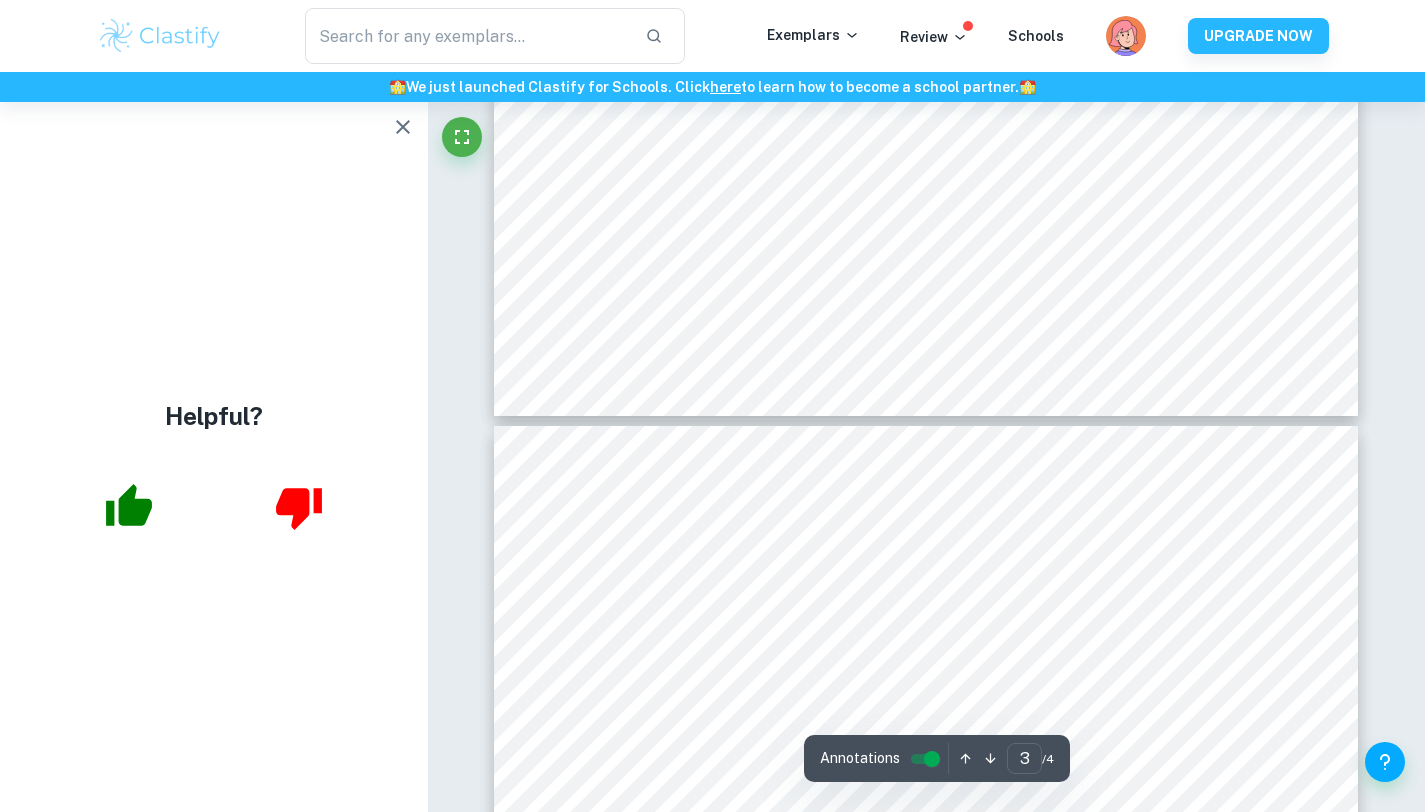 type on "4" 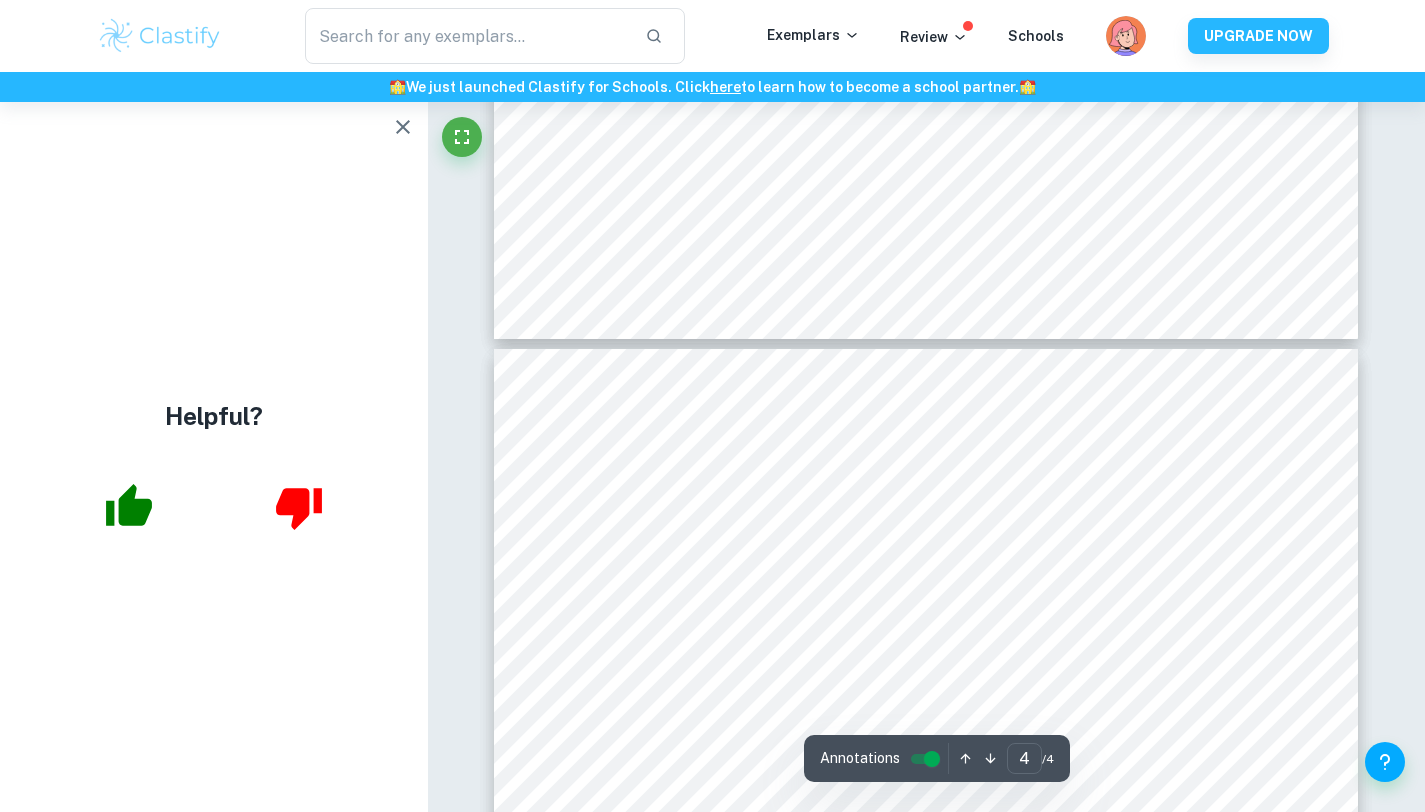scroll, scrollTop: 3439, scrollLeft: 0, axis: vertical 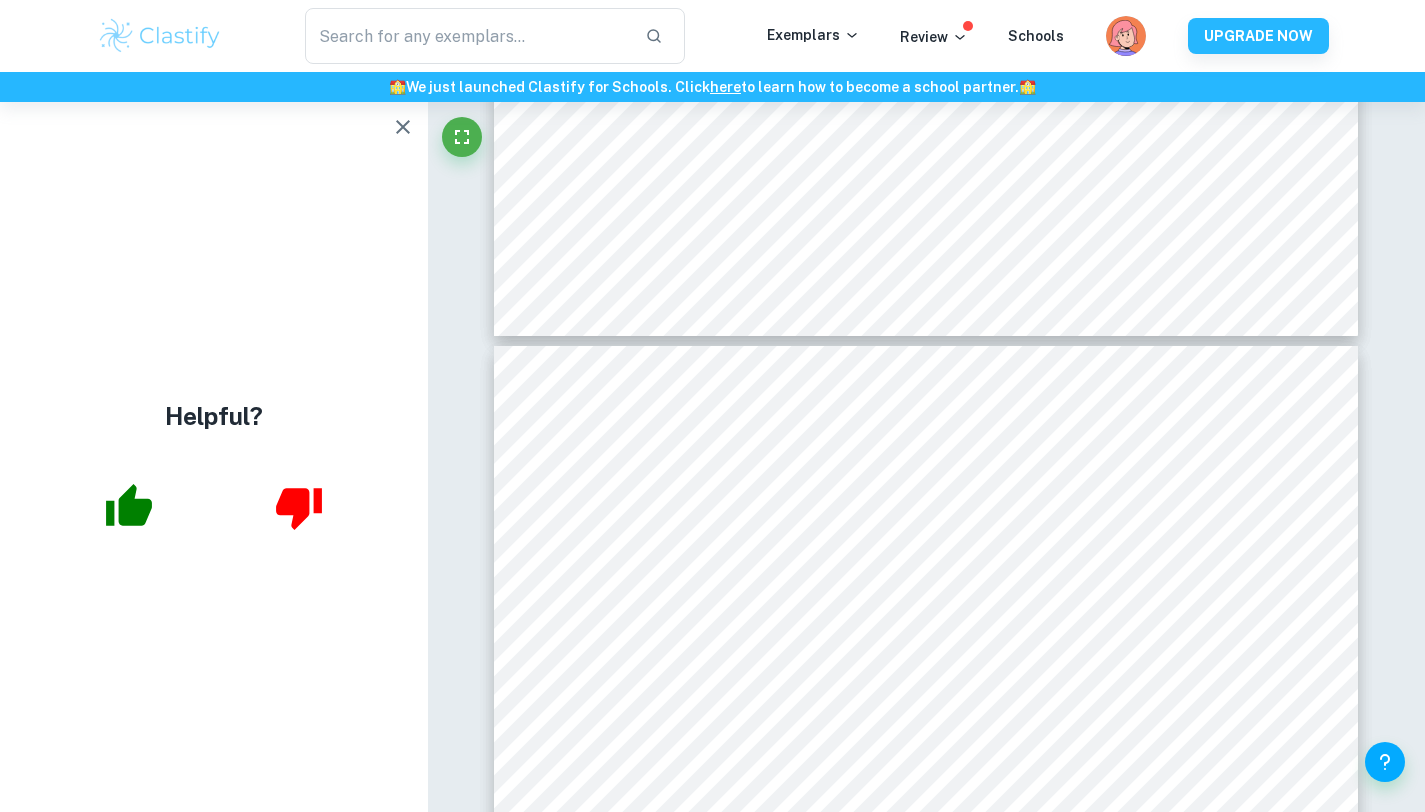 type on "TOK exhibition" 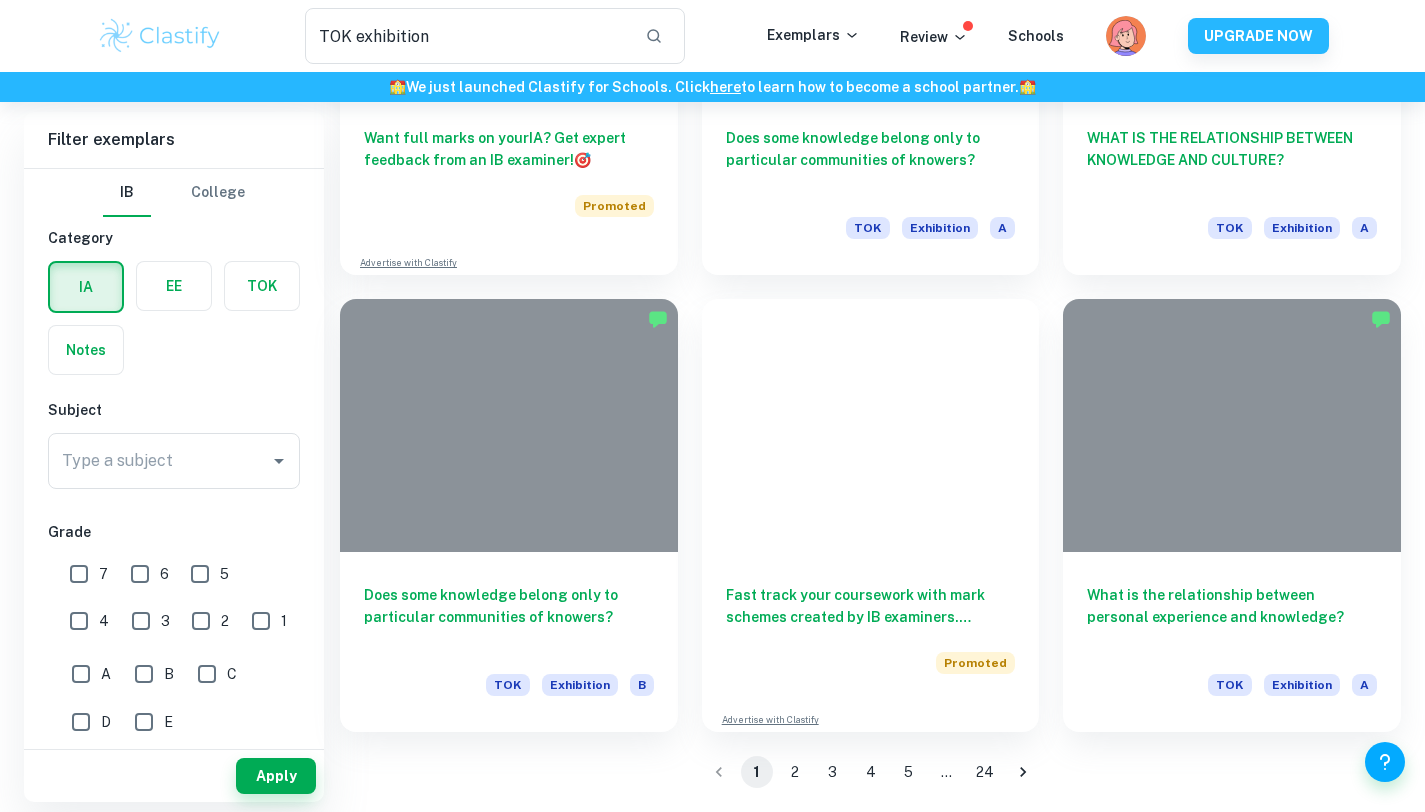 scroll, scrollTop: 2131, scrollLeft: 0, axis: vertical 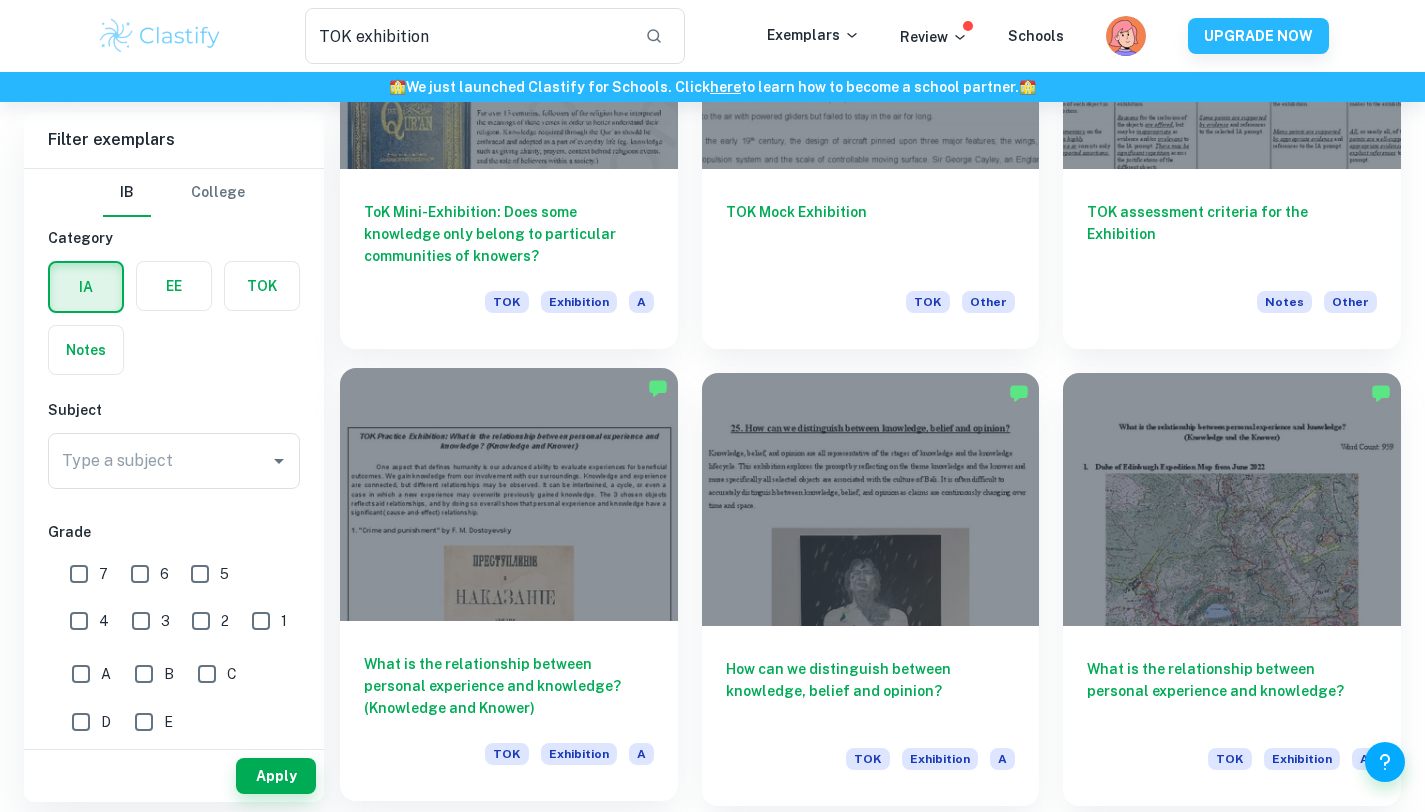 click at bounding box center [509, 494] 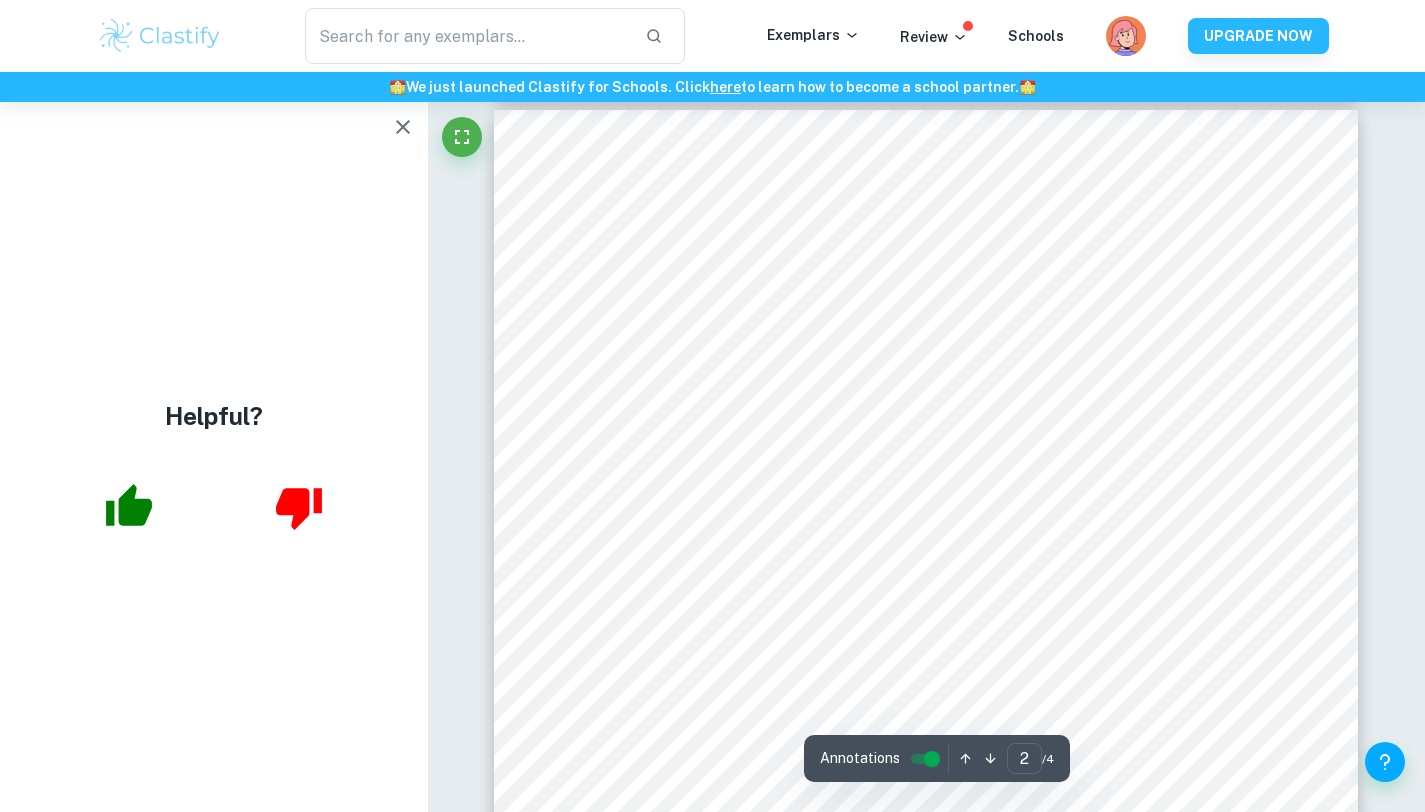 scroll, scrollTop: 2072, scrollLeft: 0, axis: vertical 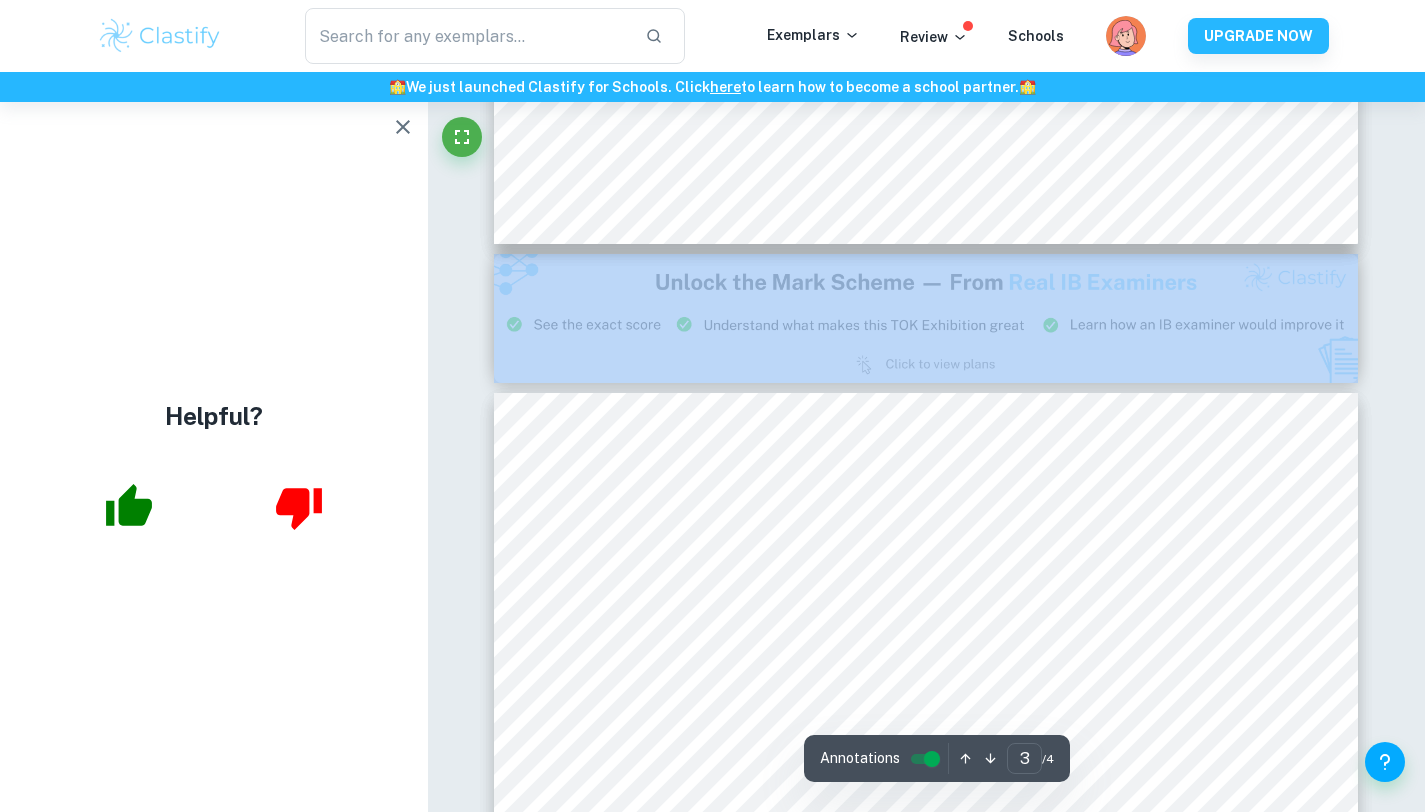 type on "2" 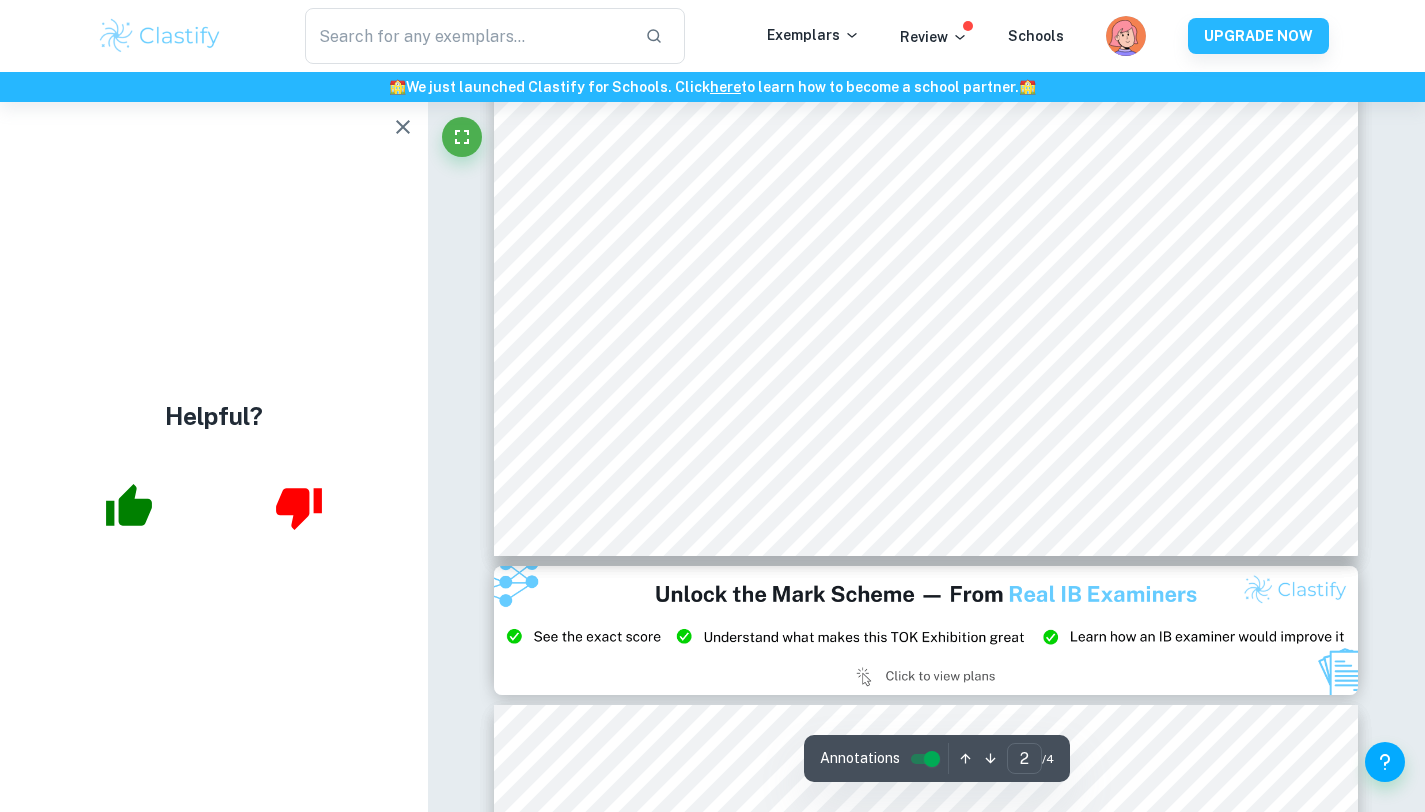scroll, scrollTop: 1946, scrollLeft: 0, axis: vertical 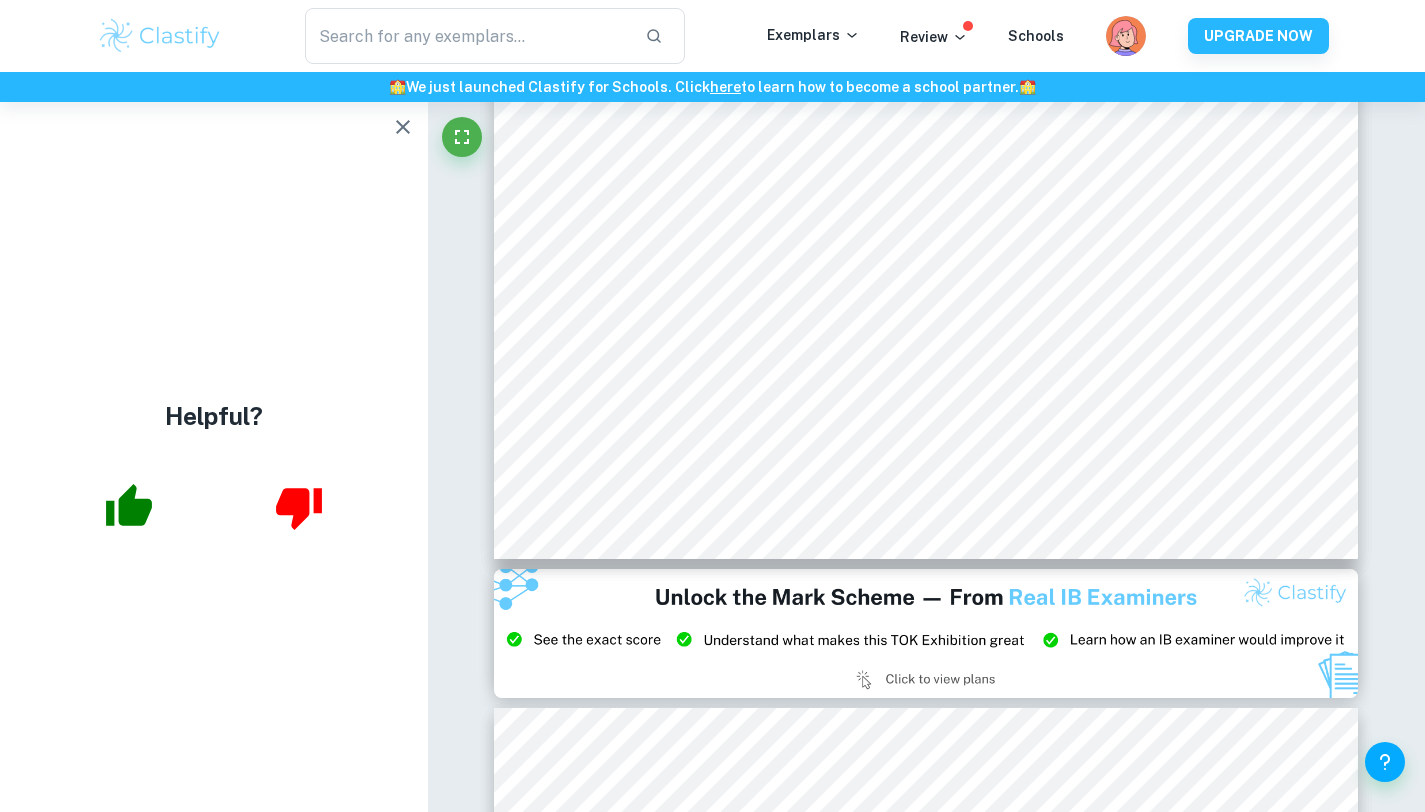 drag, startPoint x: 1439, startPoint y: 357, endPoint x: 1418, endPoint y: 401, distance: 48.754486 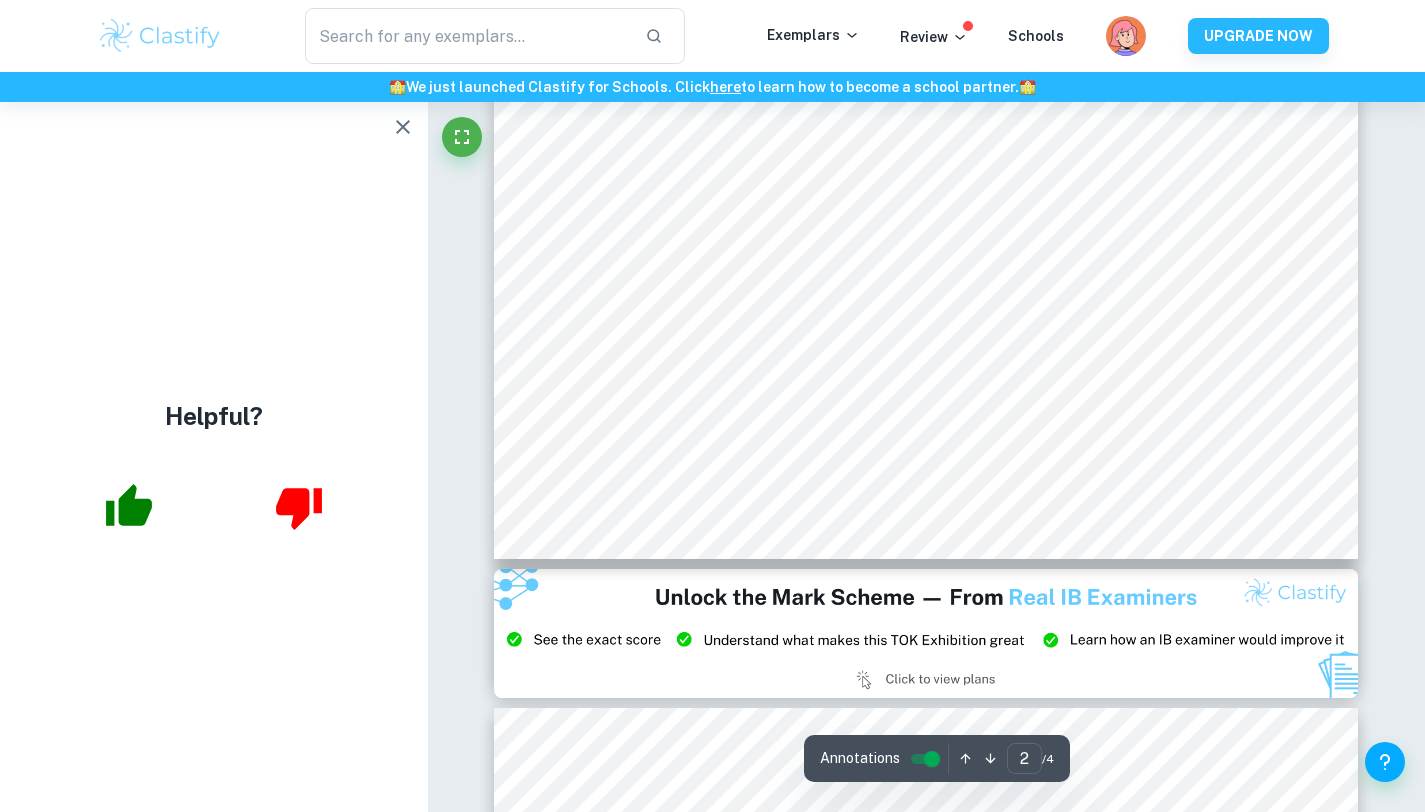 scroll, scrollTop: 1952, scrollLeft: 0, axis: vertical 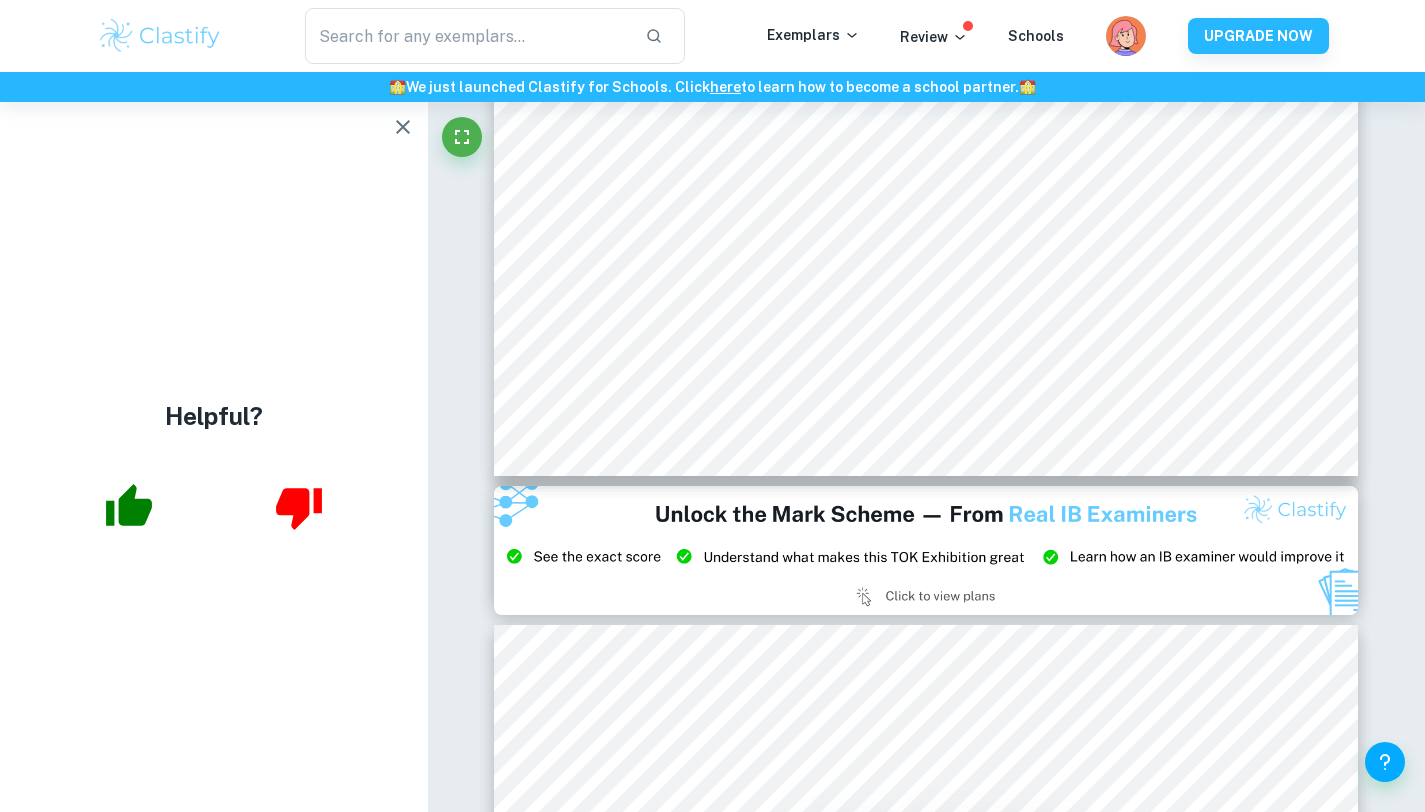 drag, startPoint x: 1439, startPoint y: 345, endPoint x: 1439, endPoint y: 358, distance: 13 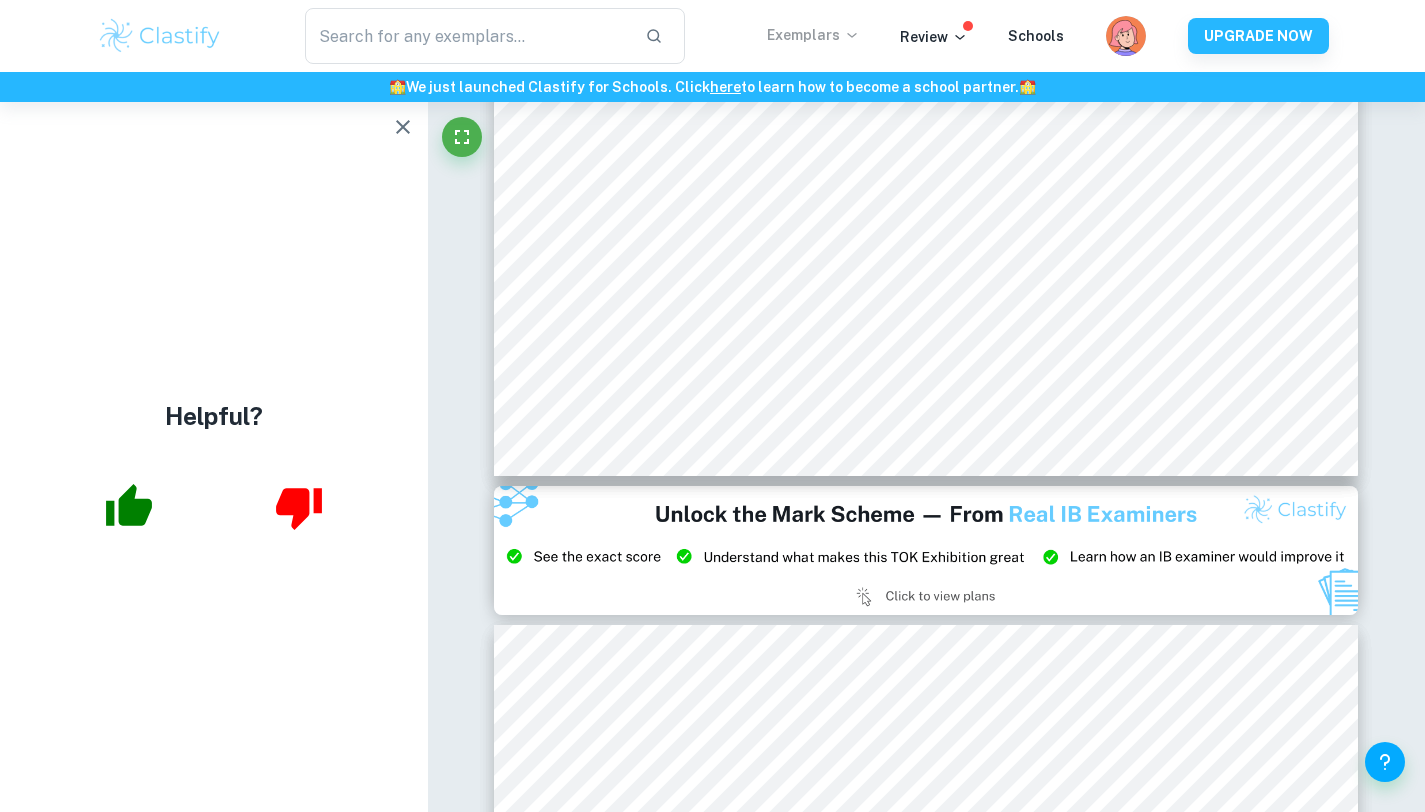 type on "TOK exhibition" 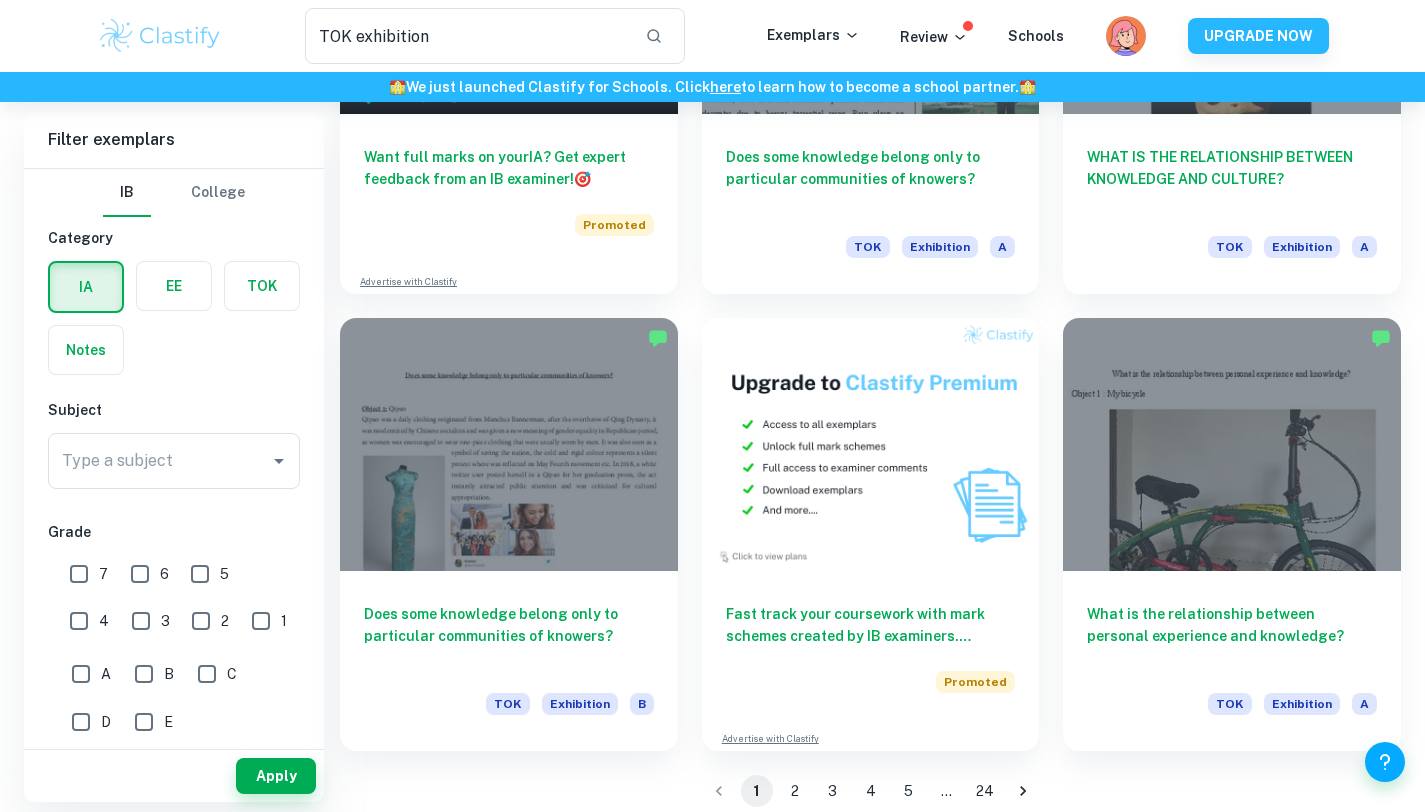 scroll, scrollTop: 3120, scrollLeft: 0, axis: vertical 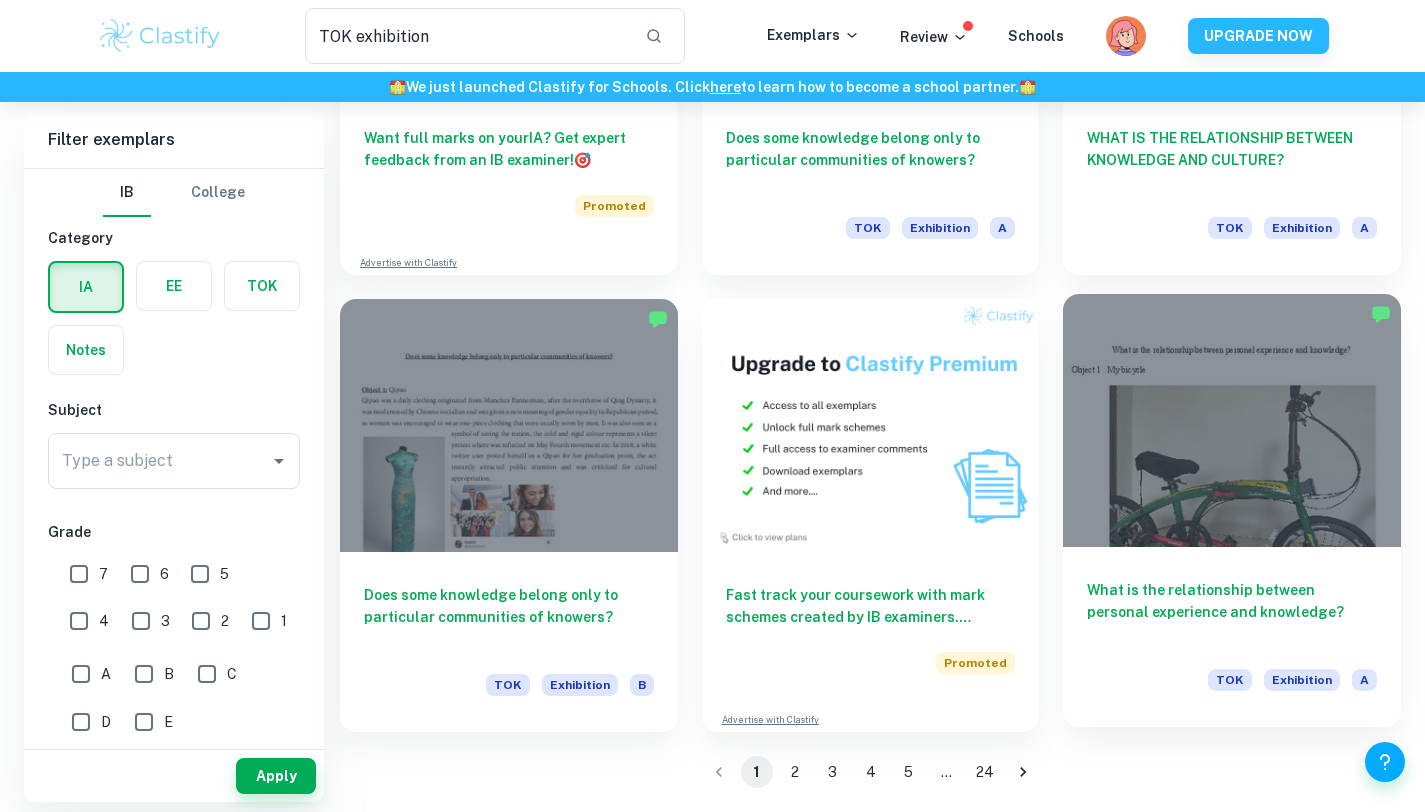 click at bounding box center (1232, 420) 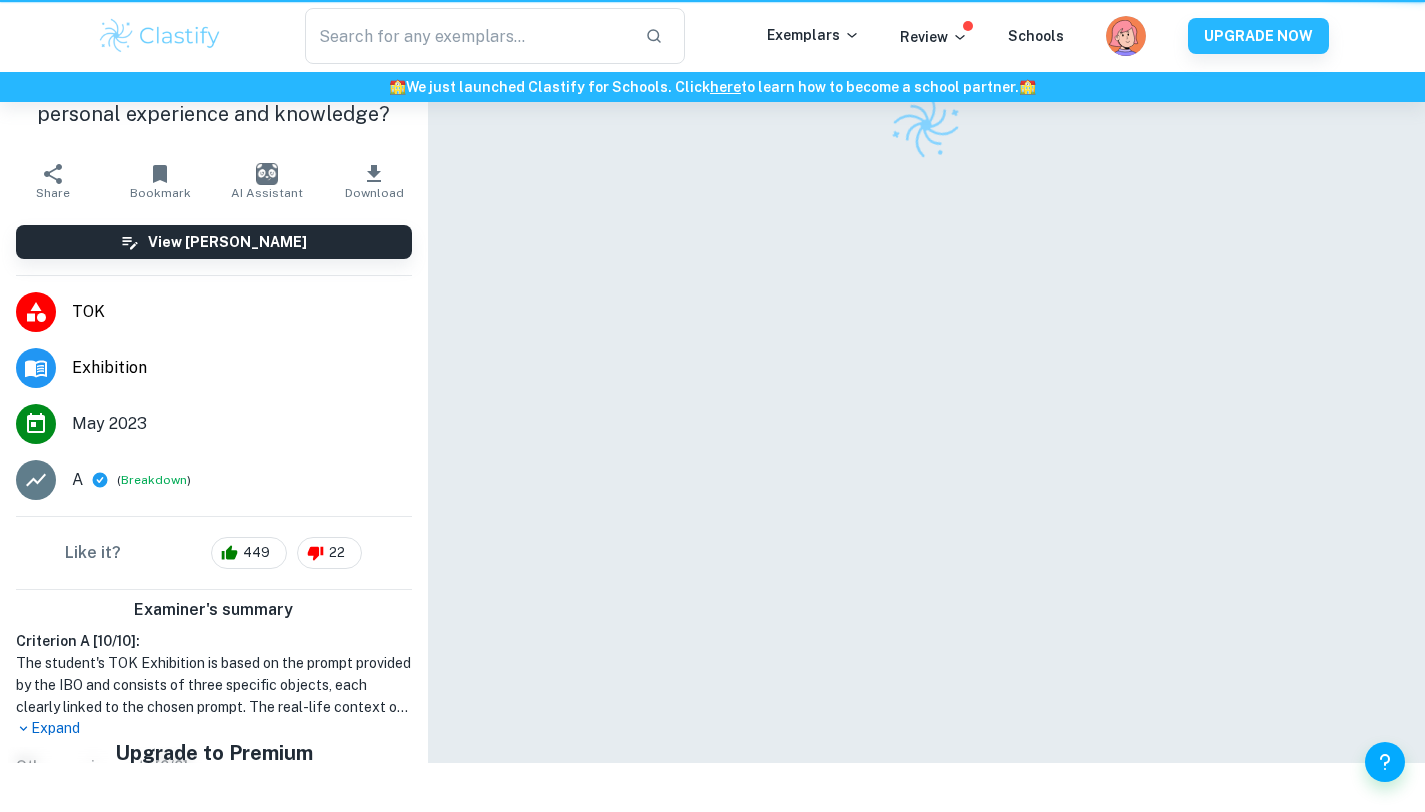 scroll, scrollTop: 0, scrollLeft: 0, axis: both 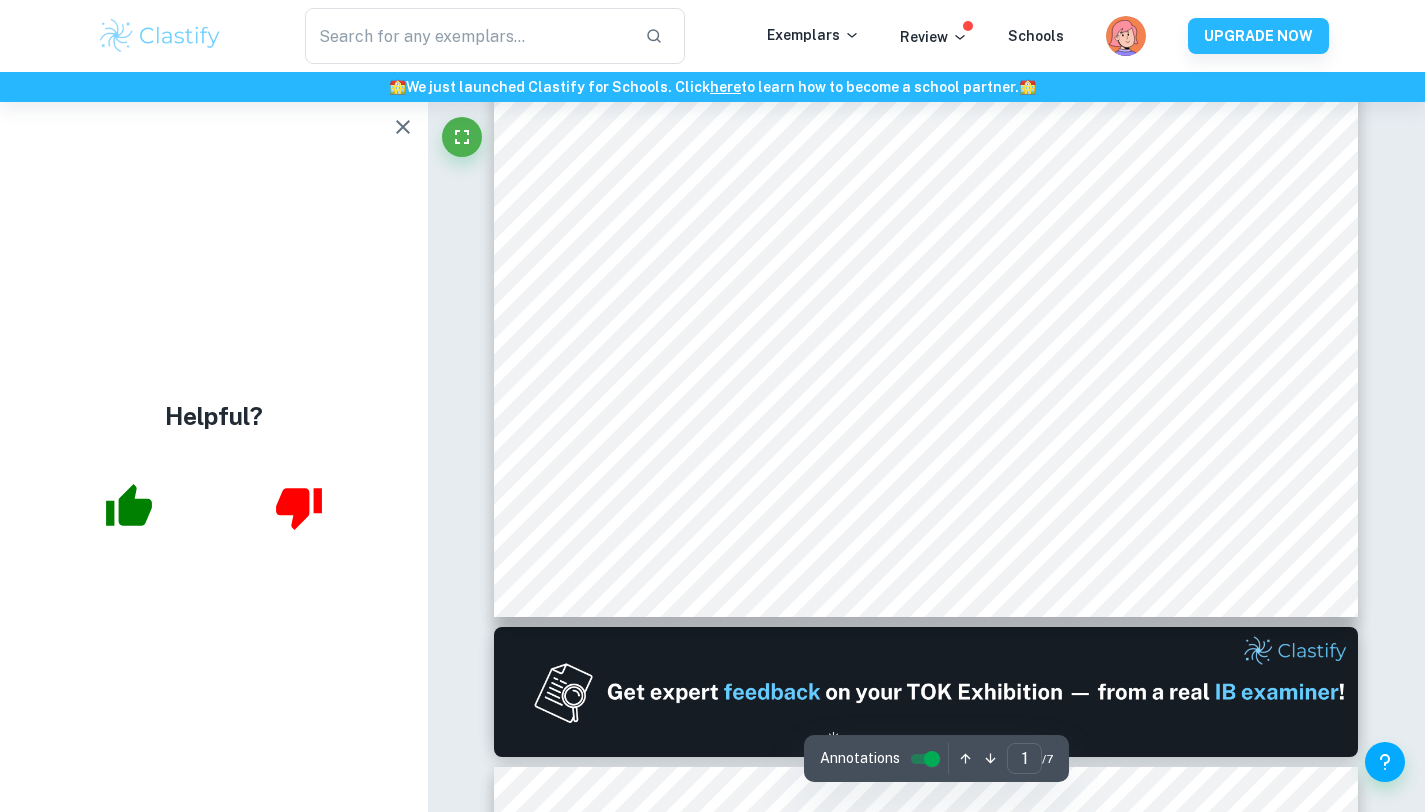 drag, startPoint x: 1439, startPoint y: 86, endPoint x: 1437, endPoint y: 109, distance: 23.086792 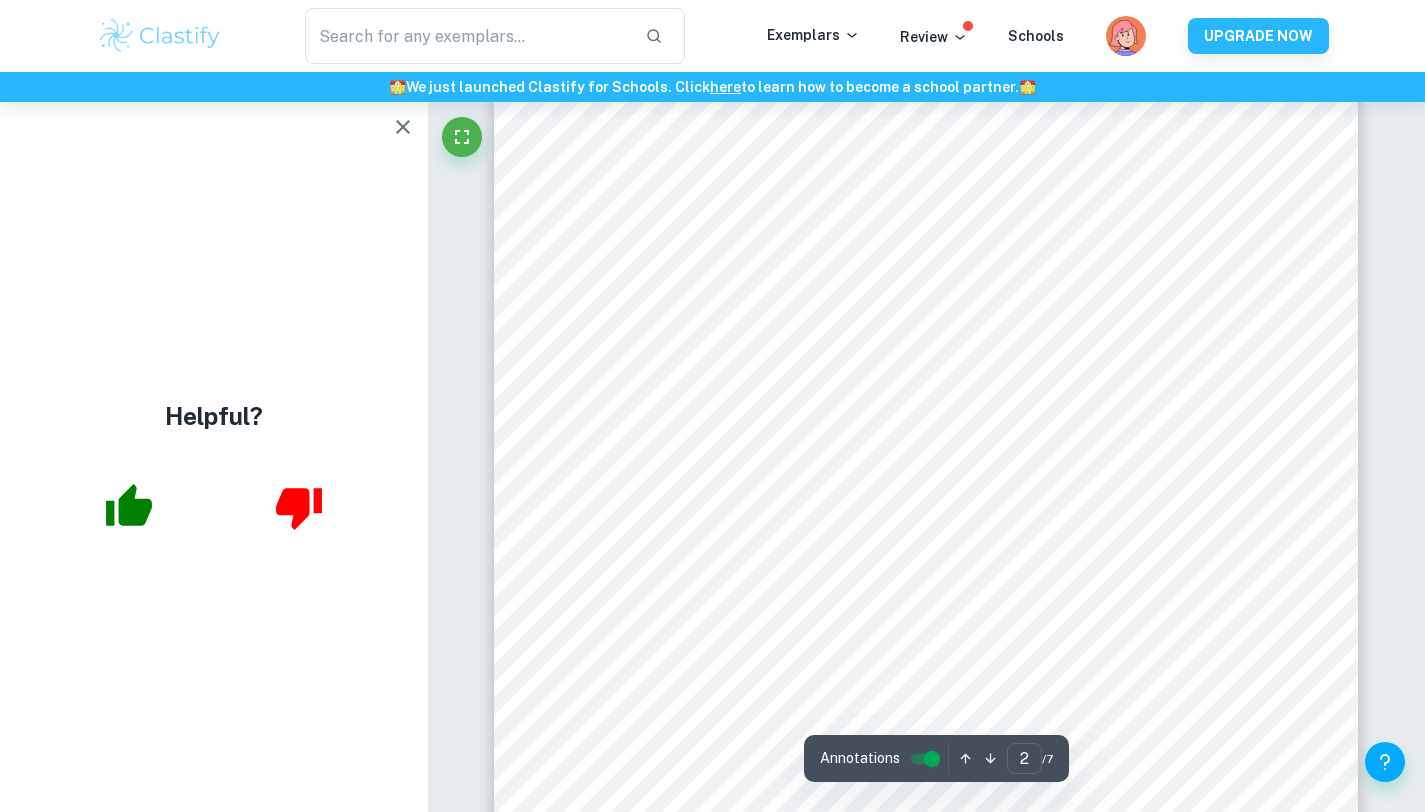 scroll, scrollTop: 1461, scrollLeft: 0, axis: vertical 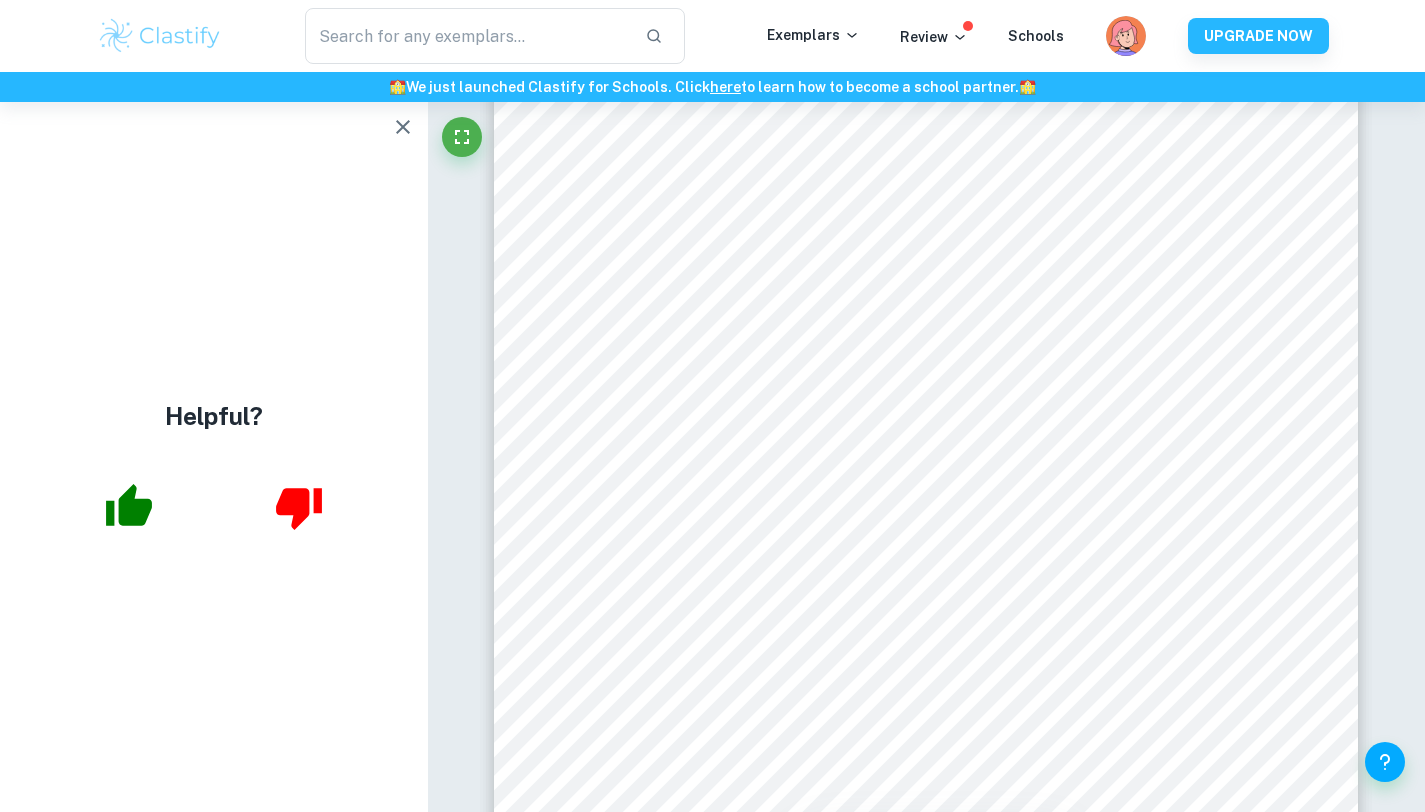 click 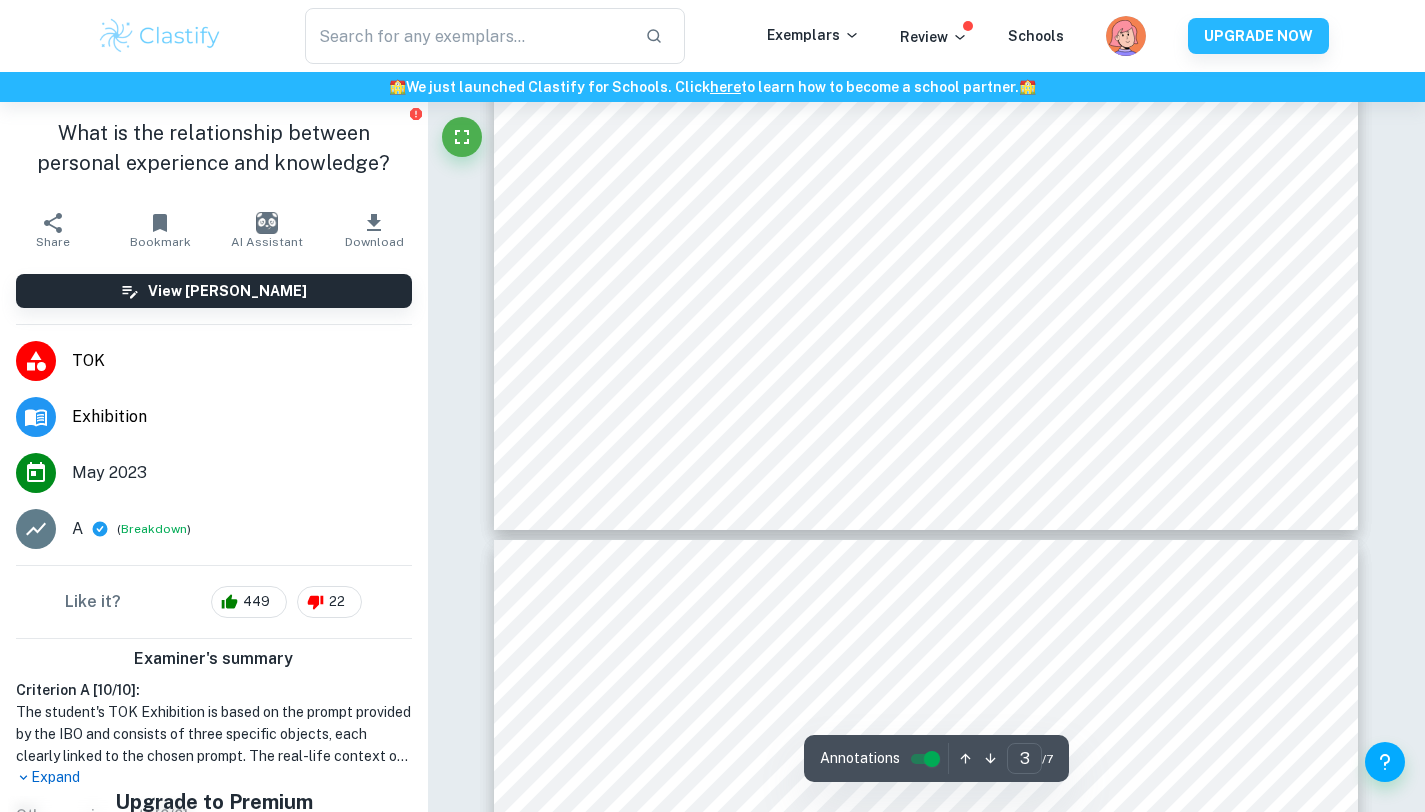 scroll, scrollTop: 3634, scrollLeft: 0, axis: vertical 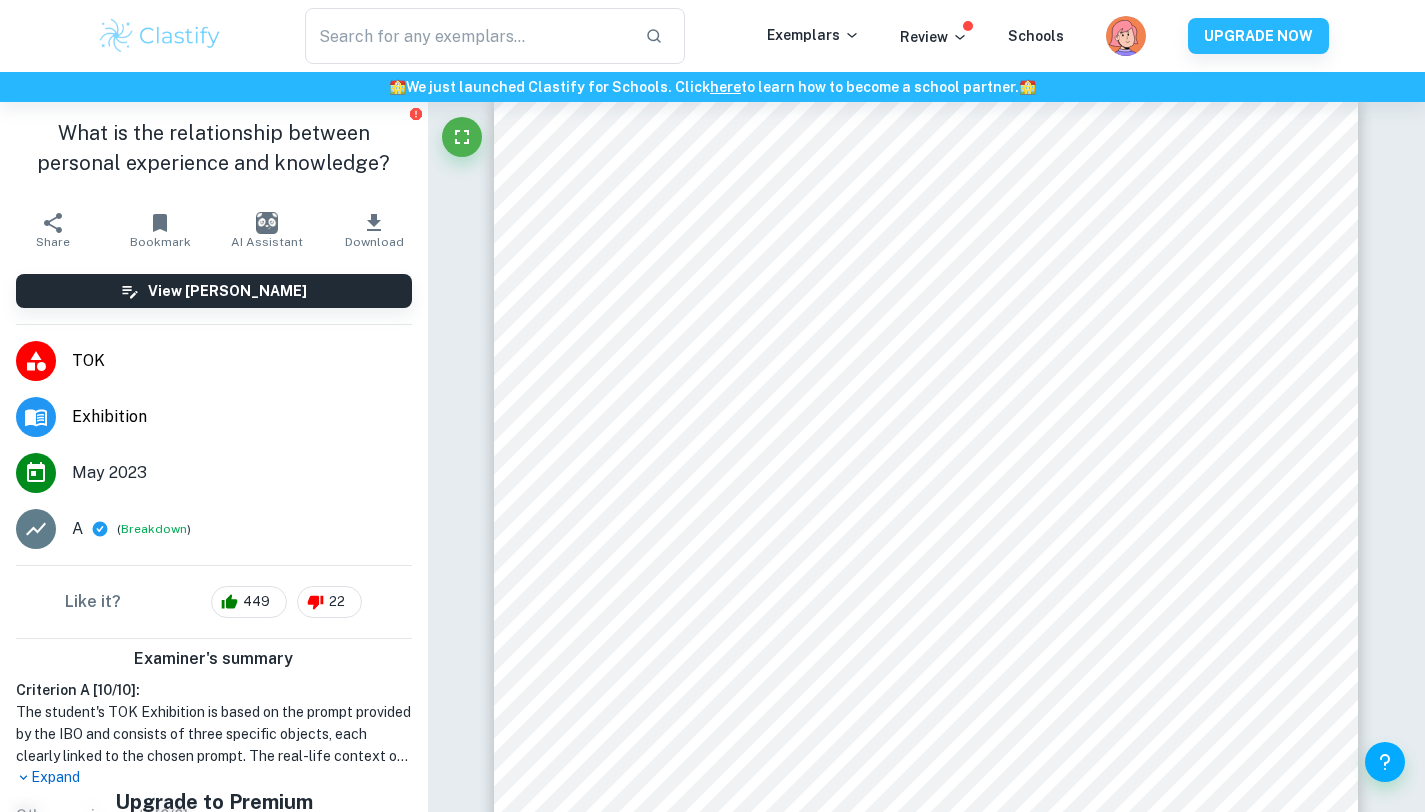 type on "5" 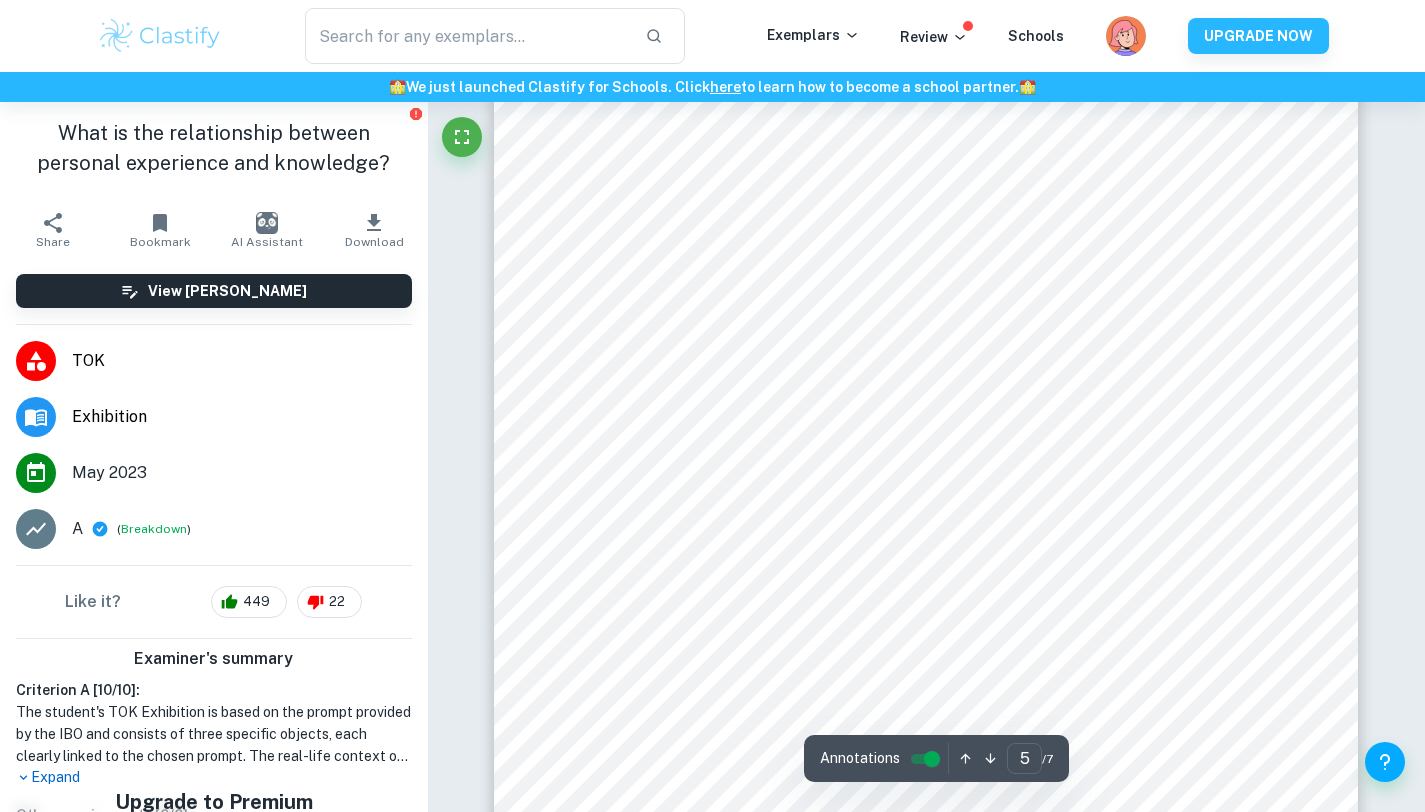 scroll, scrollTop: 5411, scrollLeft: 0, axis: vertical 